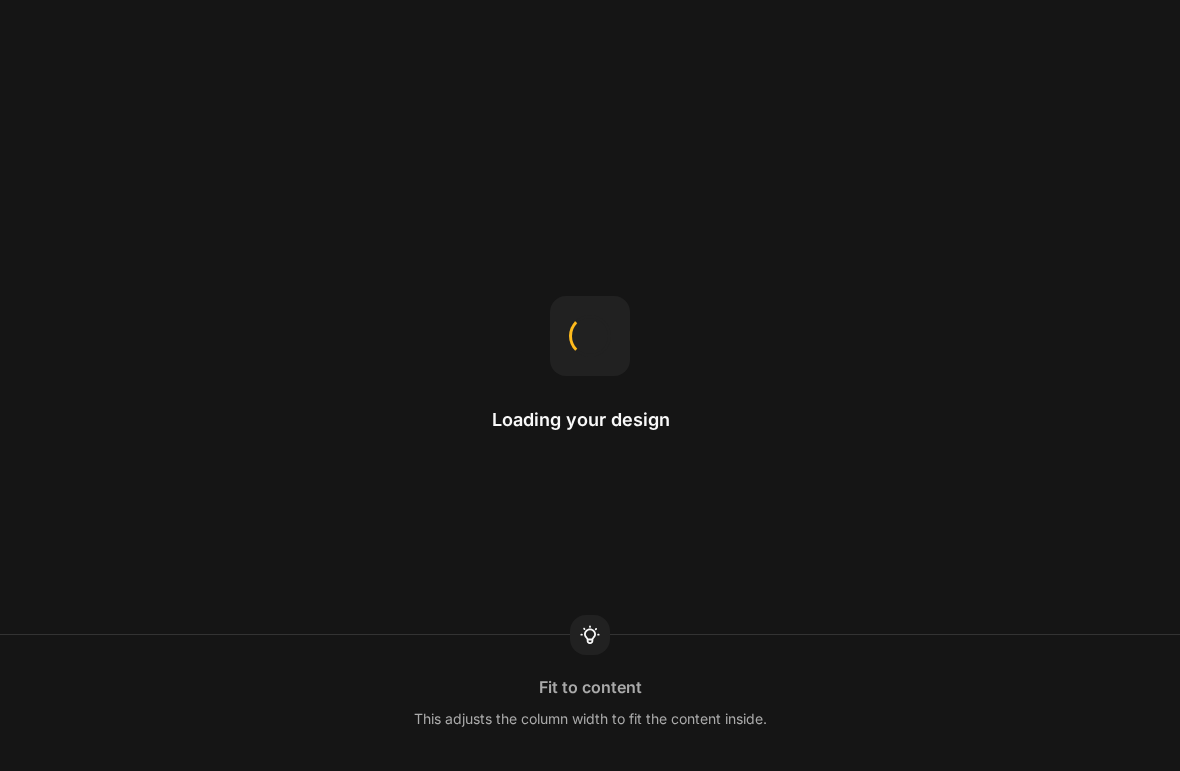 scroll, scrollTop: 0, scrollLeft: 0, axis: both 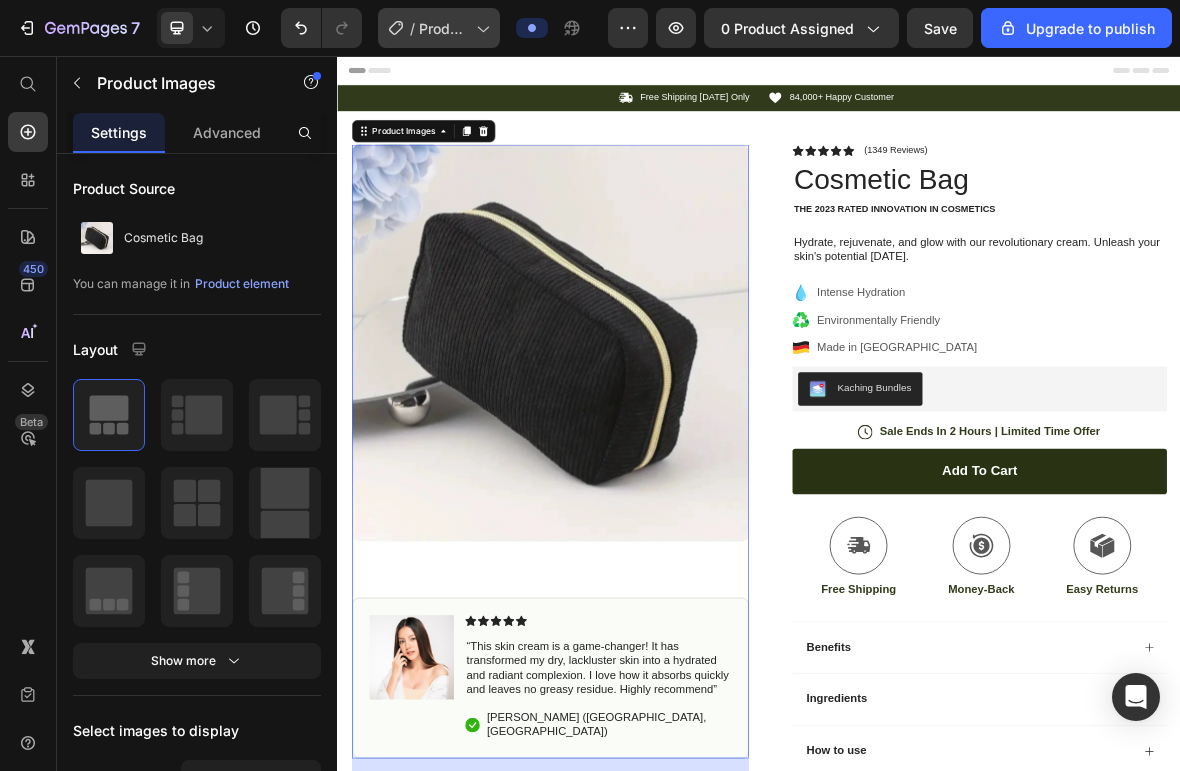 click on "Product Page - [DATE] 11:01:04" at bounding box center [443, 28] 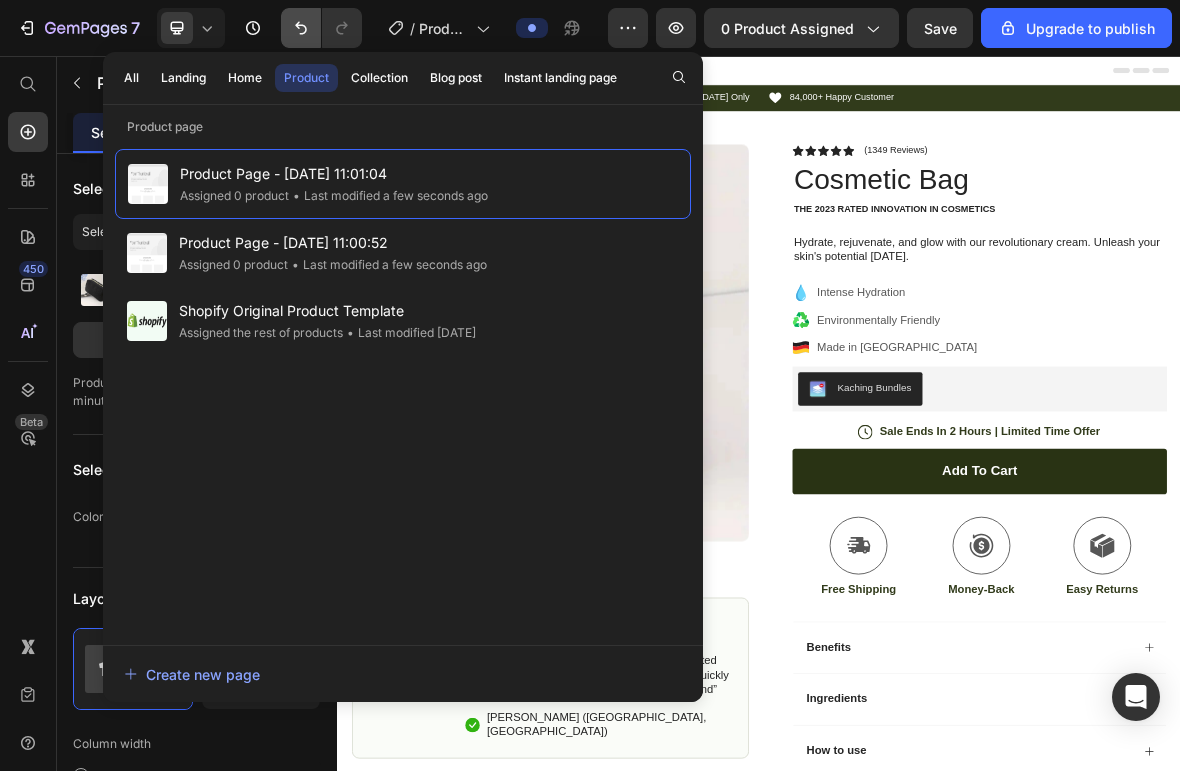 click 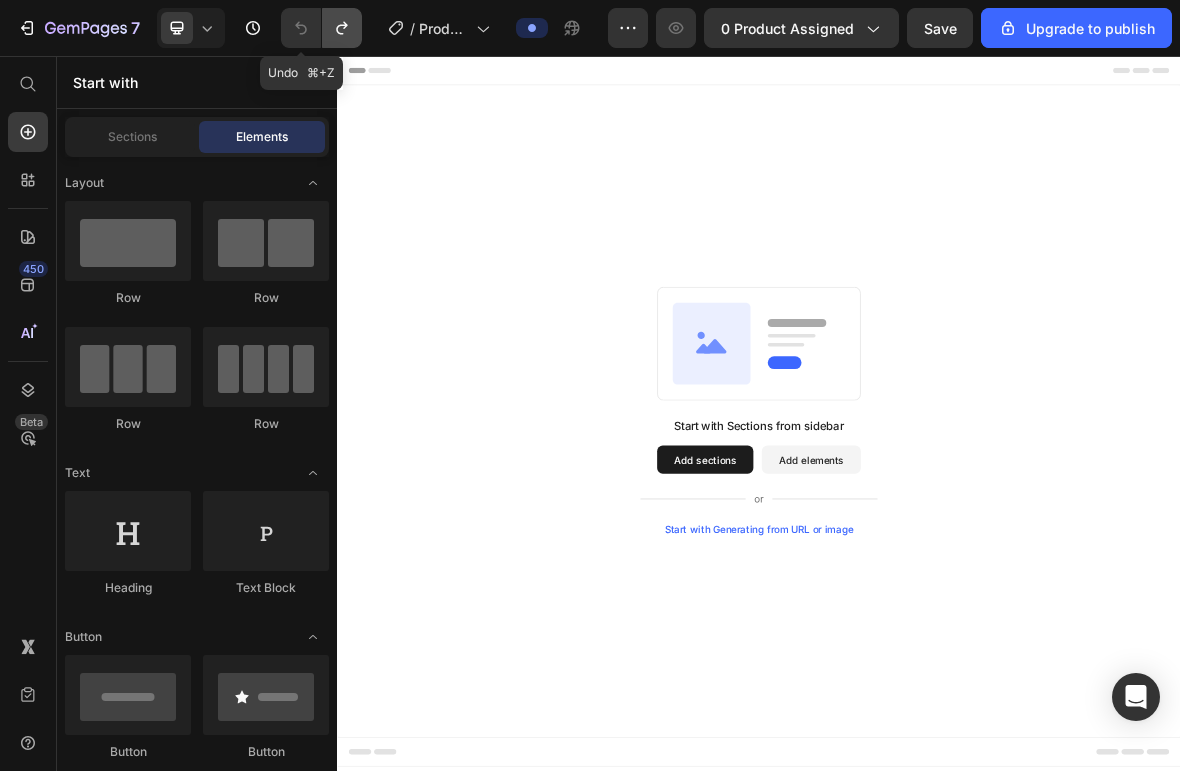 click 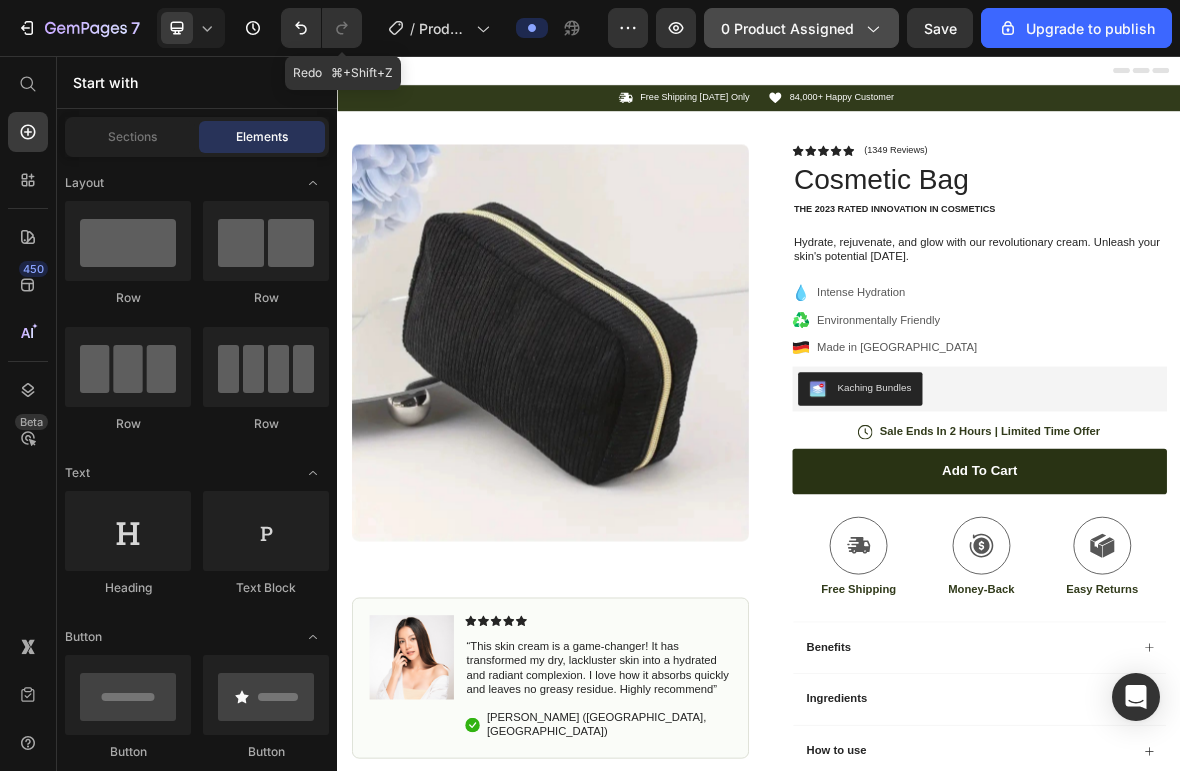 click on "0 product assigned" at bounding box center [801, 28] 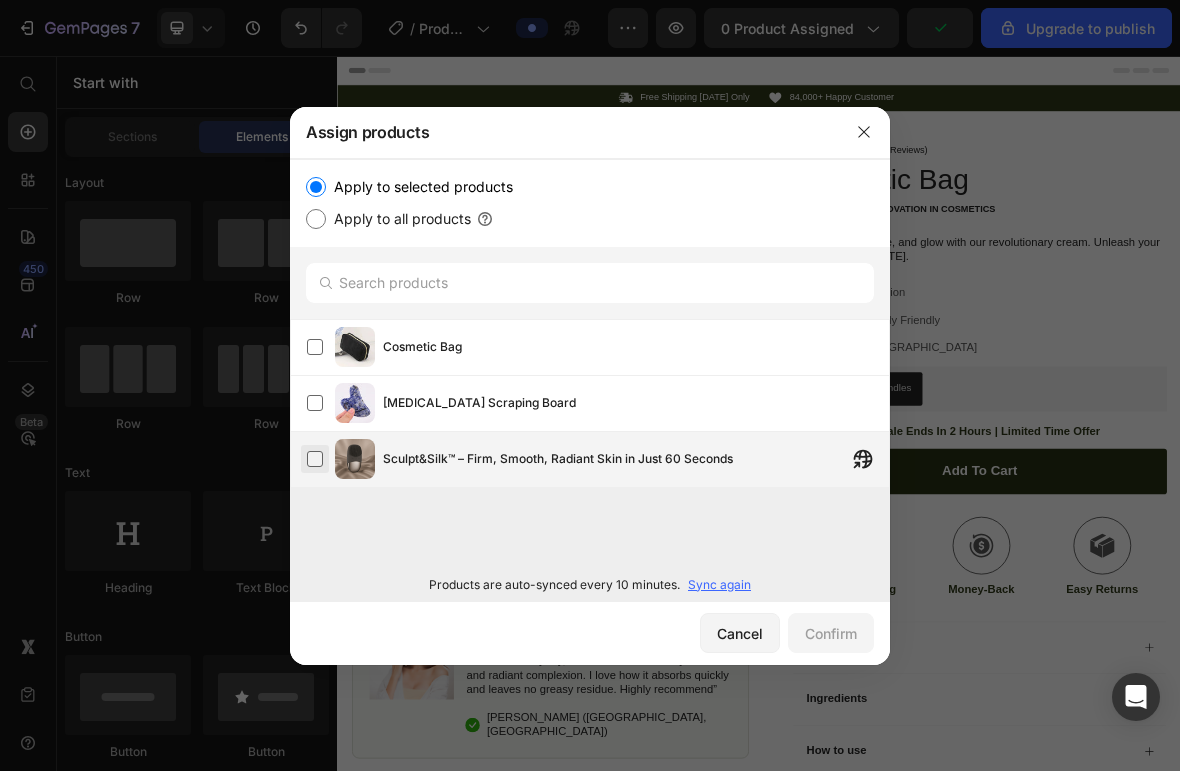 click at bounding box center [315, 459] 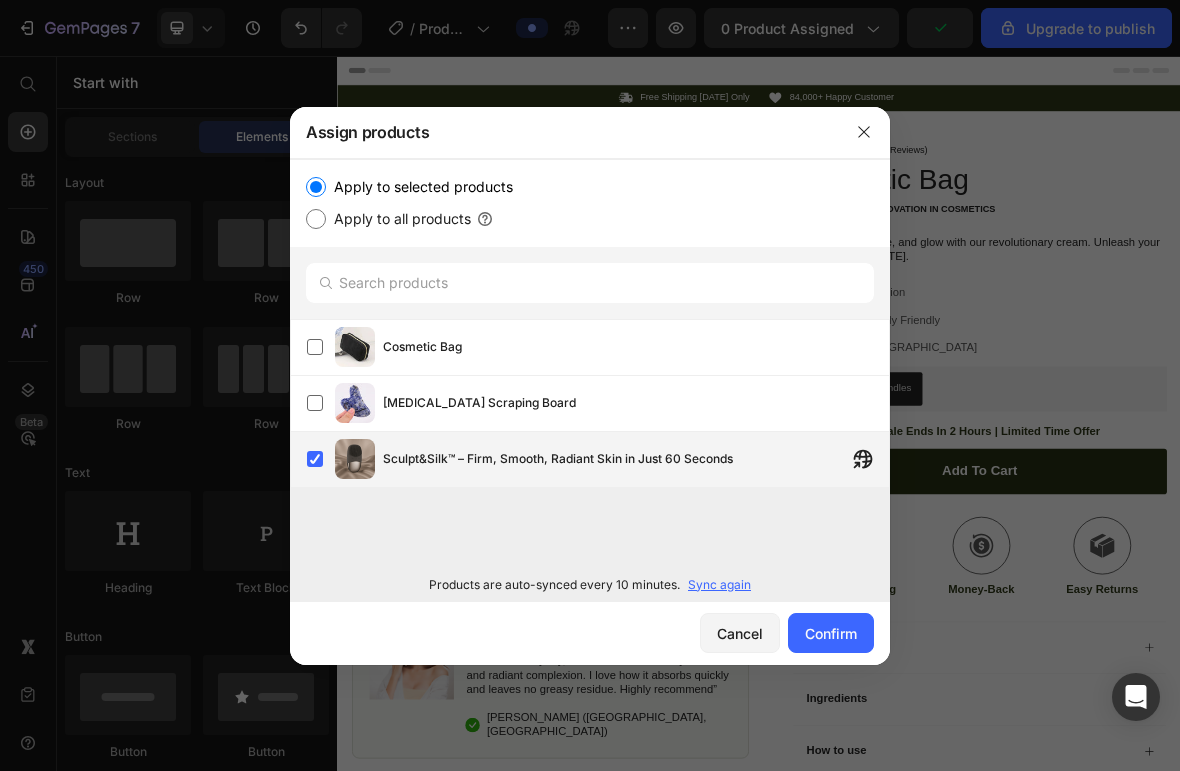 click on "Sculpt&Silk™ – Firm, Smooth, Radiant Skin in Just 60 Seconds" at bounding box center (636, 459) 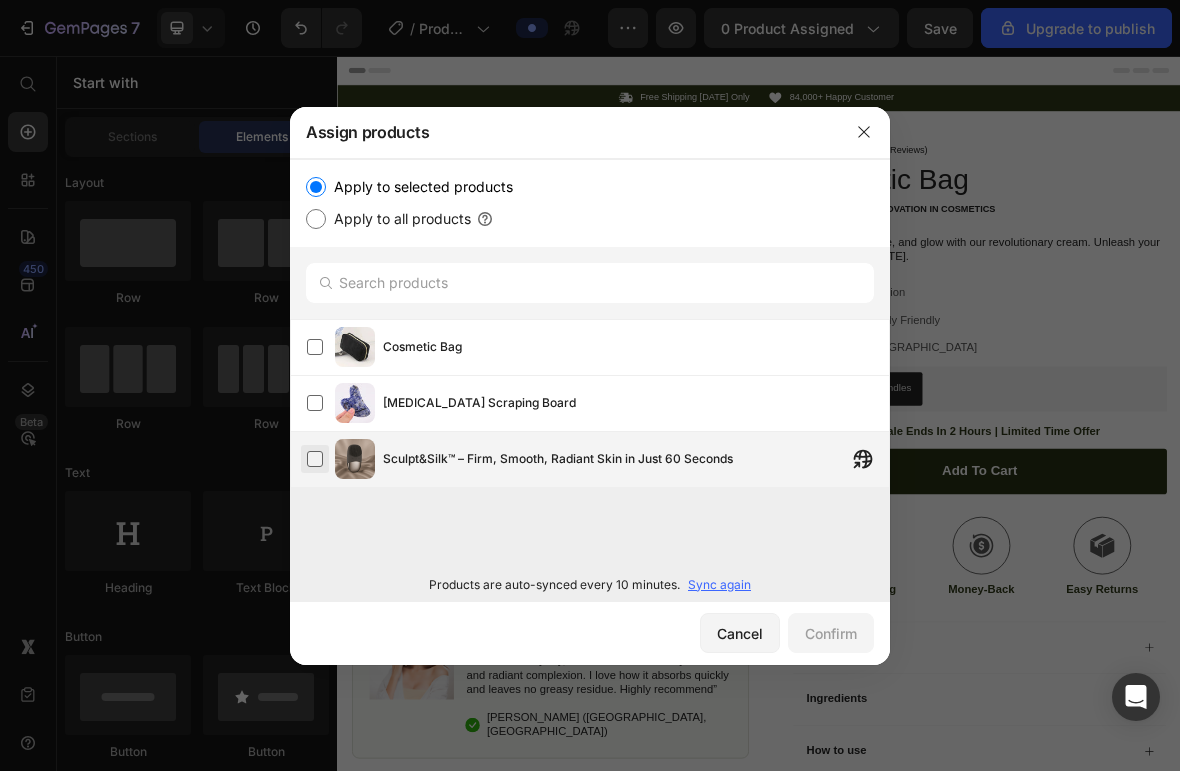 click at bounding box center [315, 459] 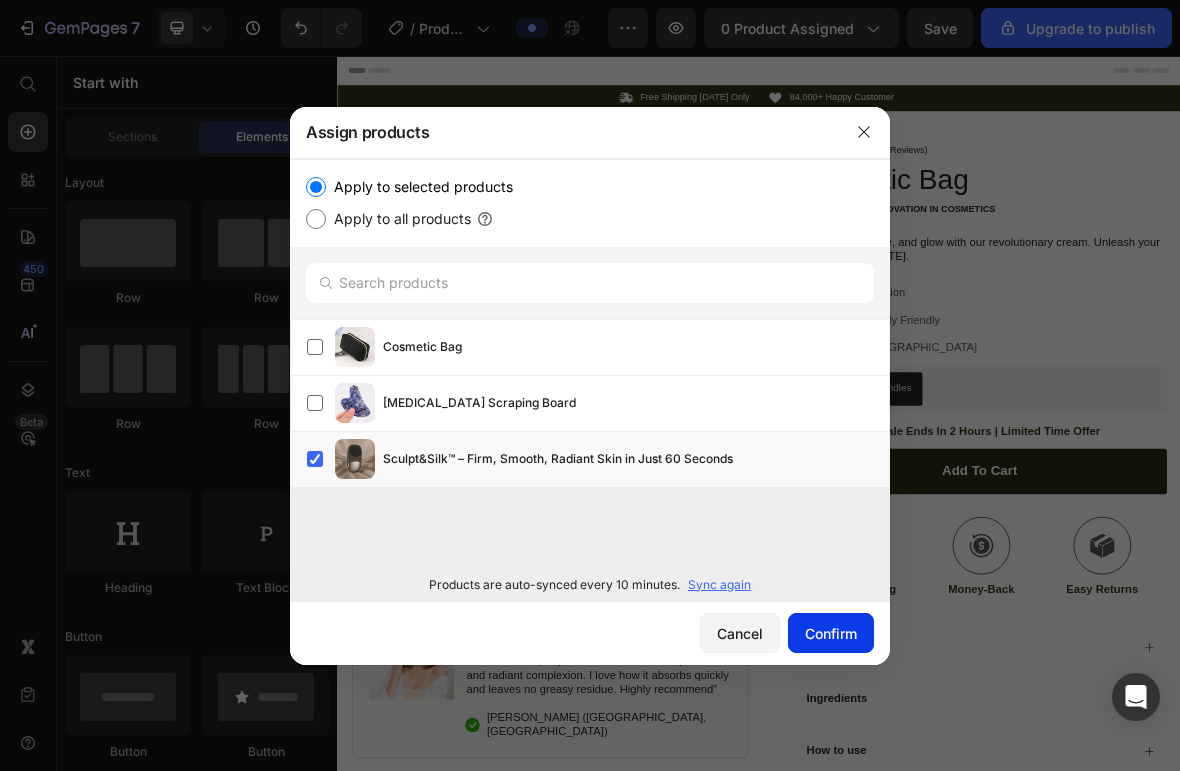 click on "Confirm" at bounding box center [831, 633] 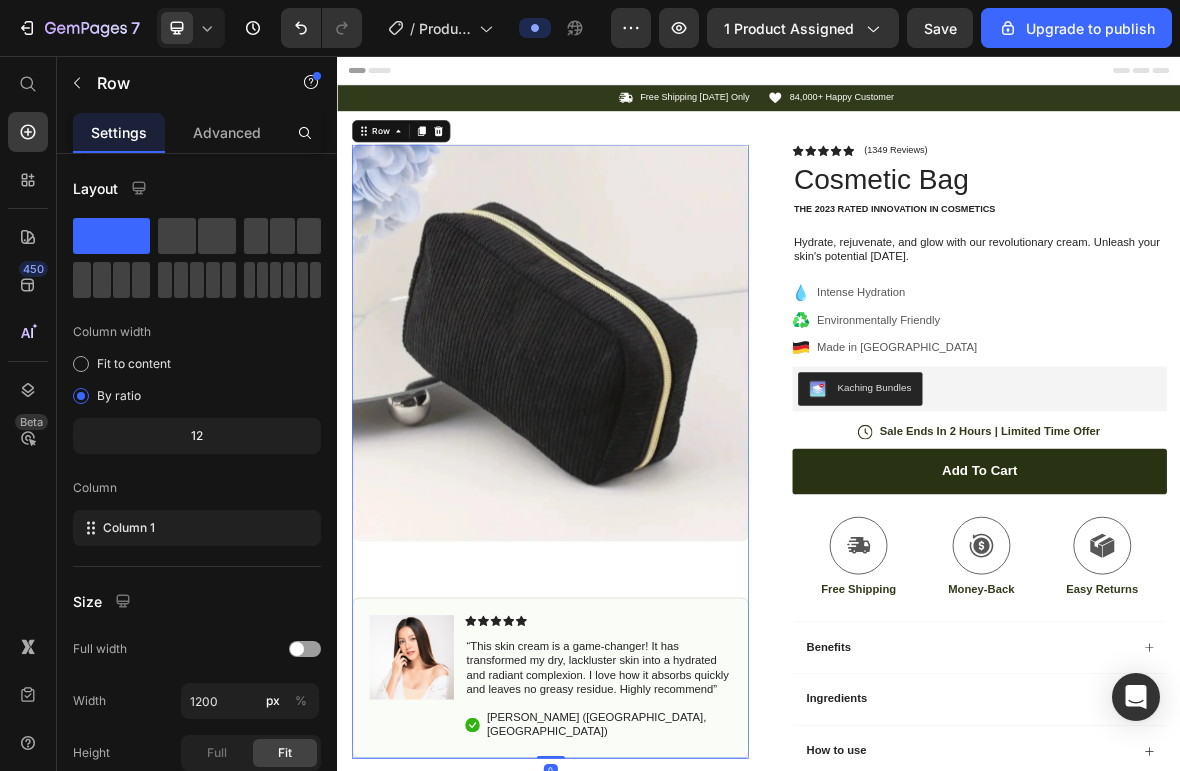 scroll, scrollTop: 0, scrollLeft: 0, axis: both 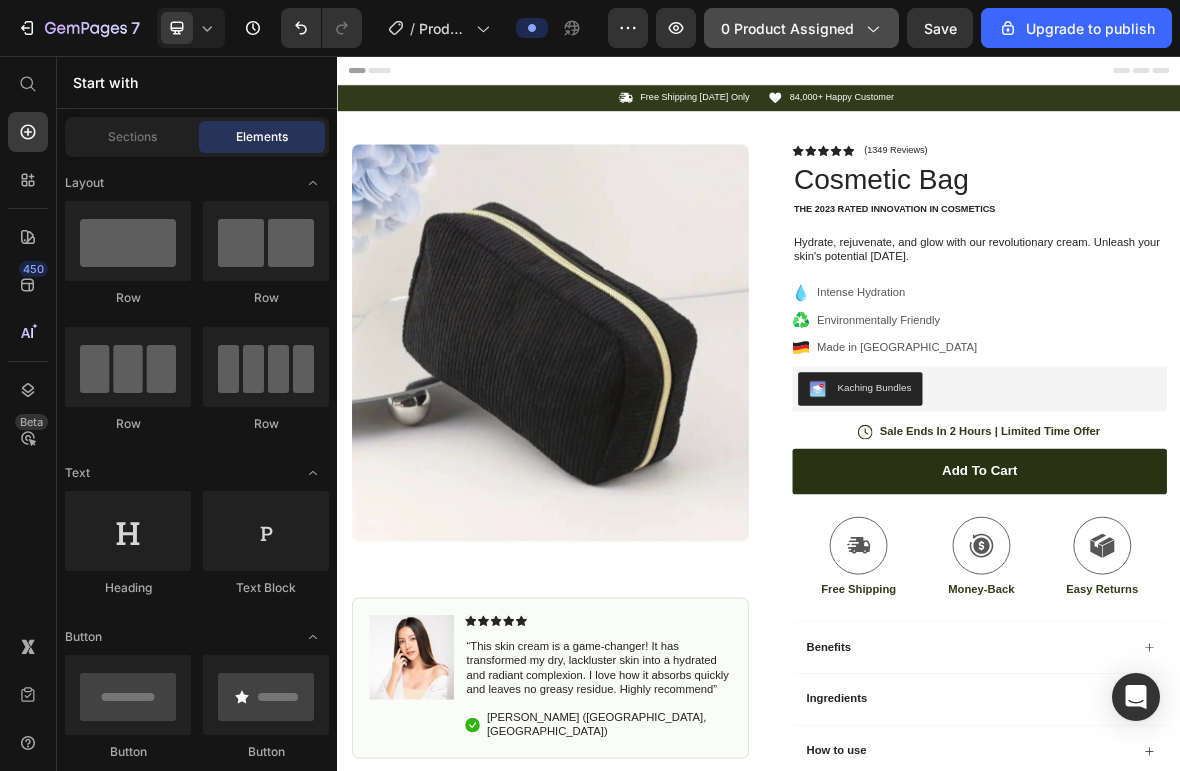 click on "0 product assigned" 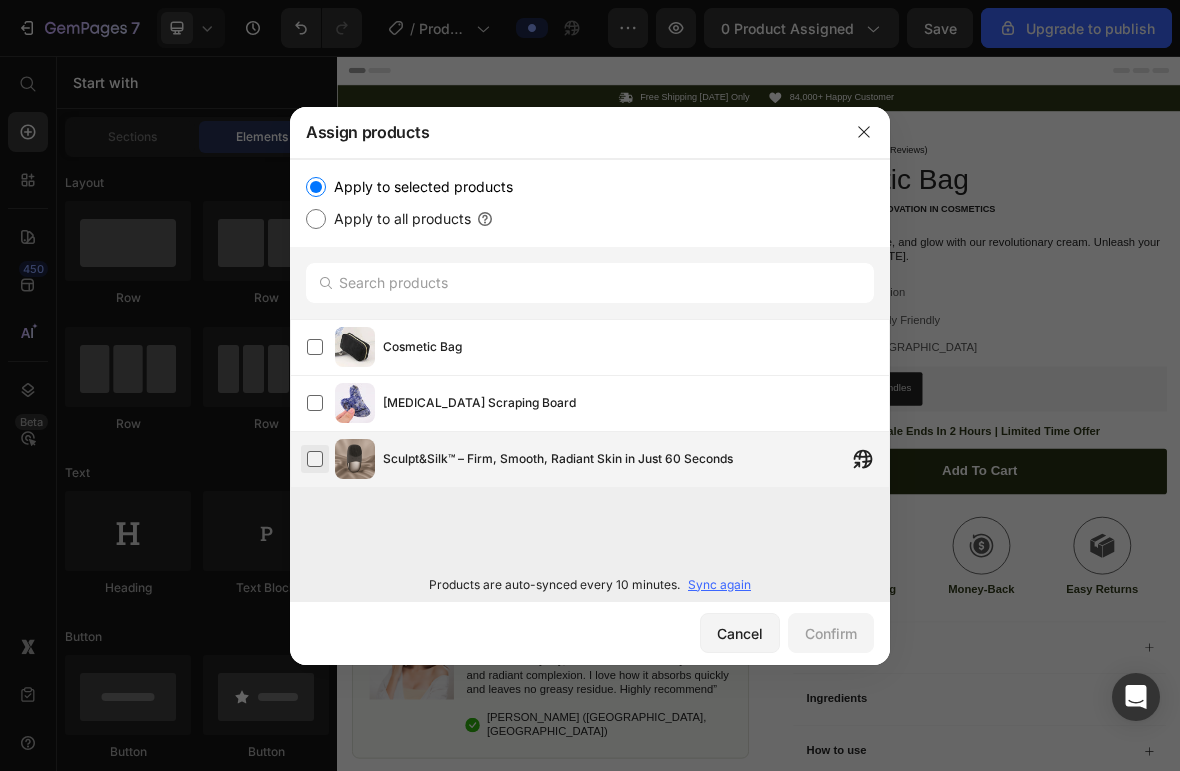 click at bounding box center (315, 459) 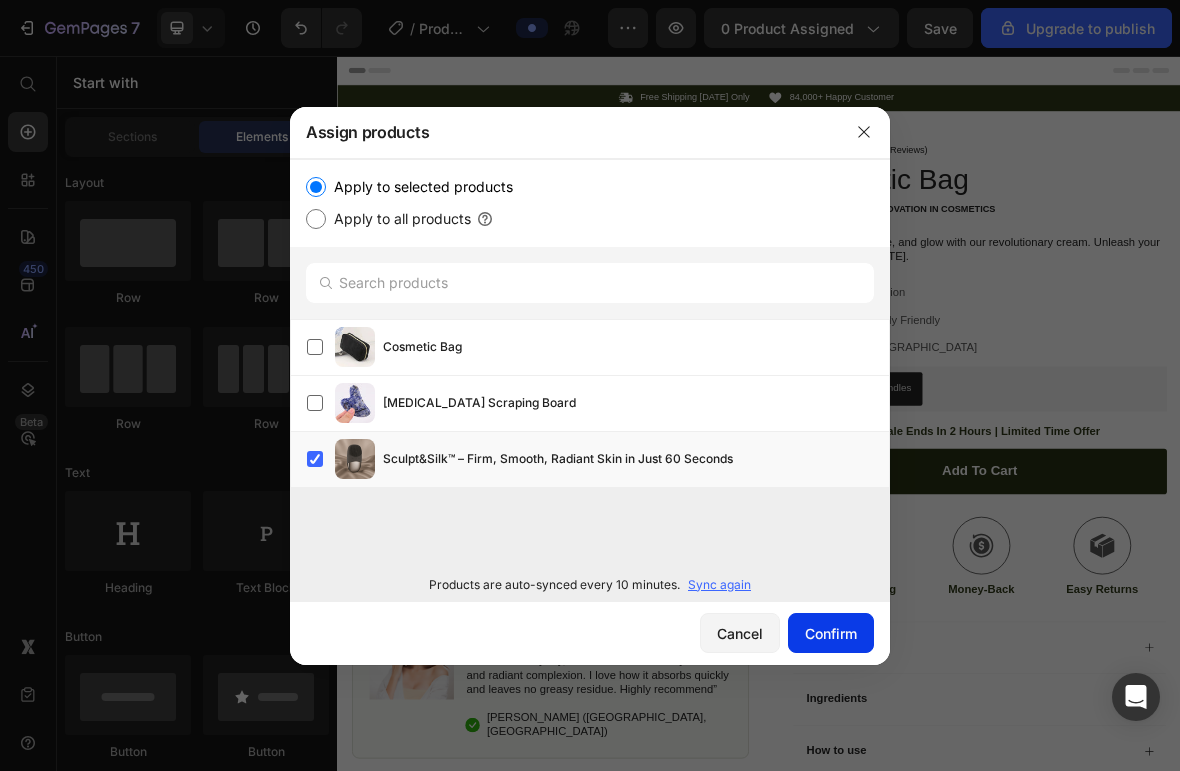 click on "Confirm" at bounding box center [831, 633] 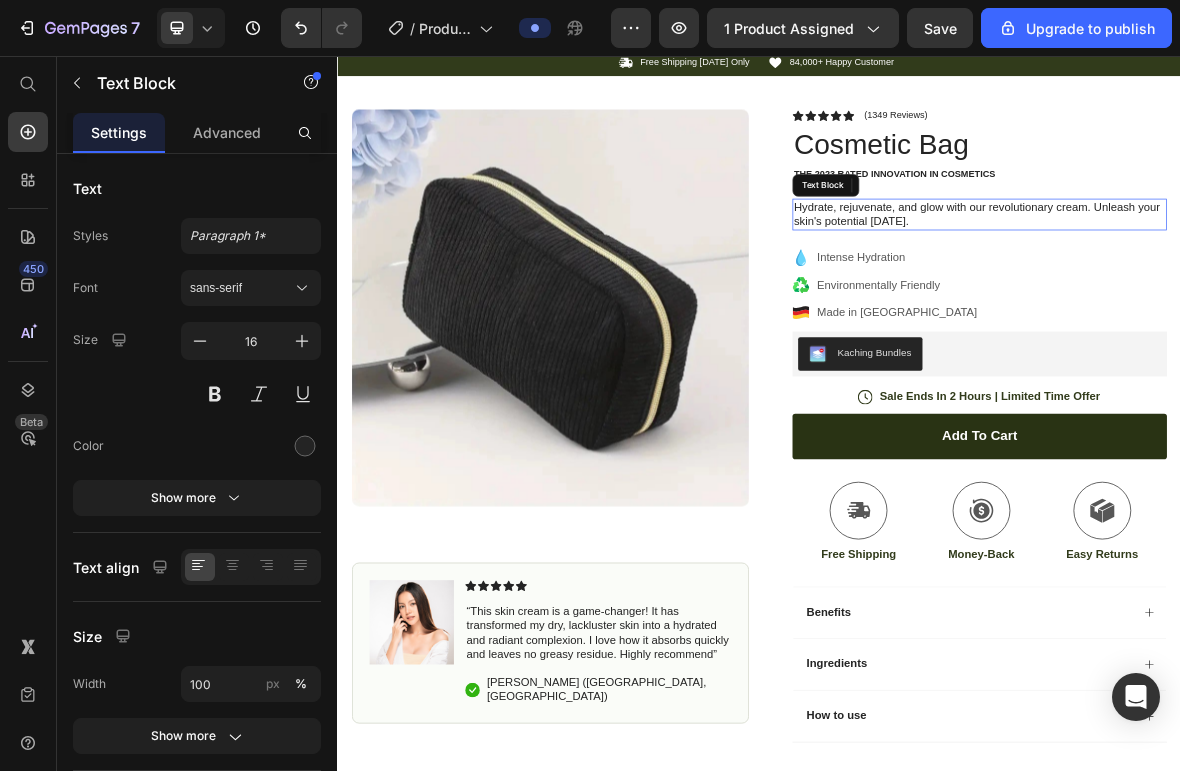 scroll, scrollTop: 30, scrollLeft: 0, axis: vertical 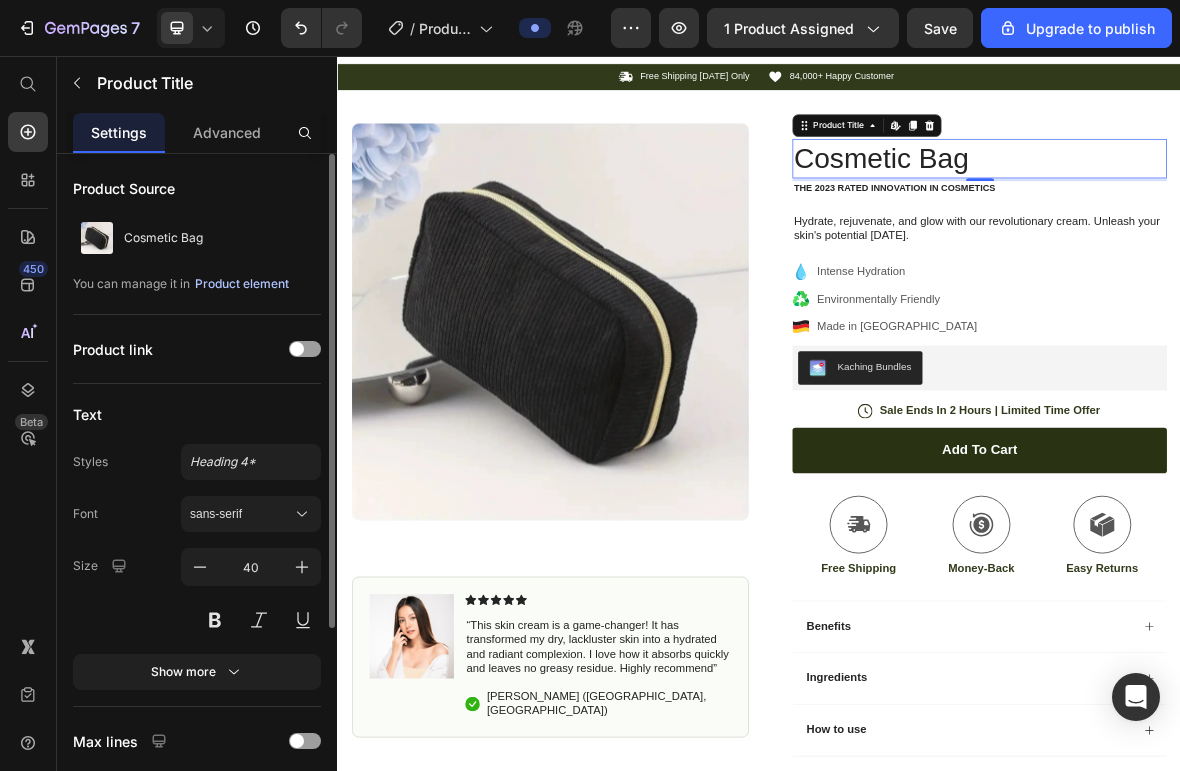 click on "Product element" at bounding box center [242, 284] 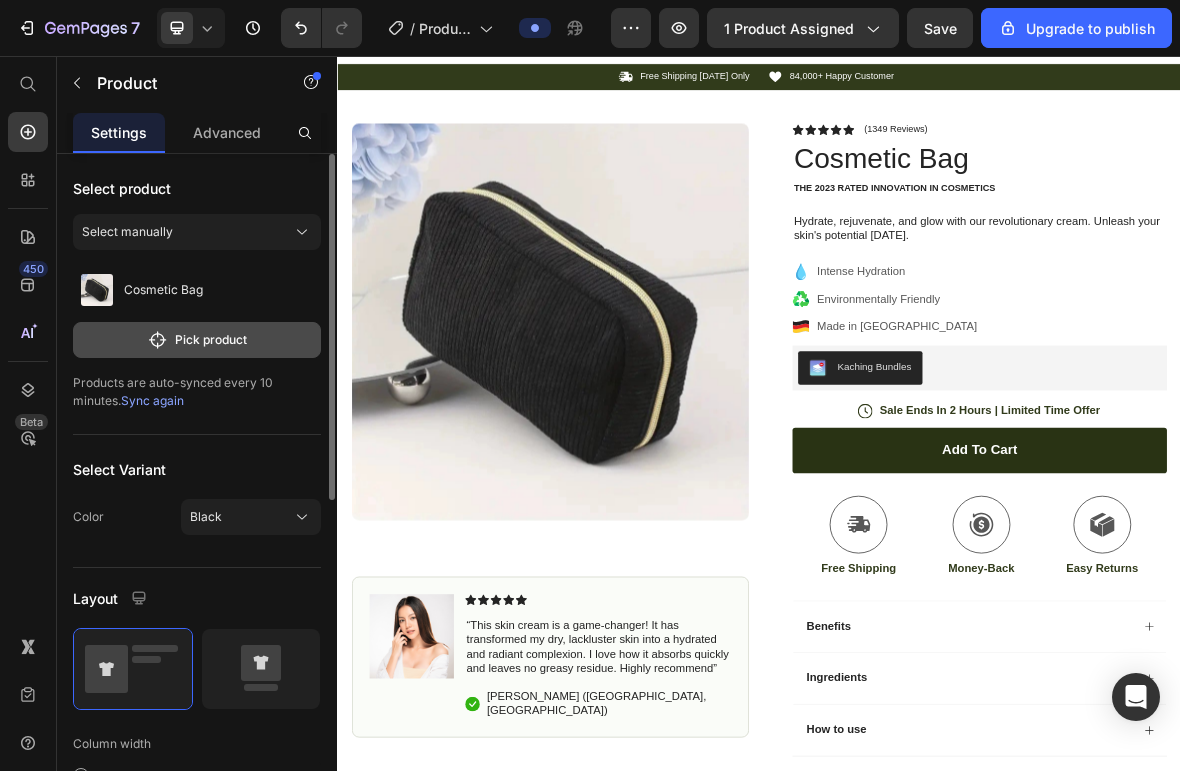 click on "Pick product" 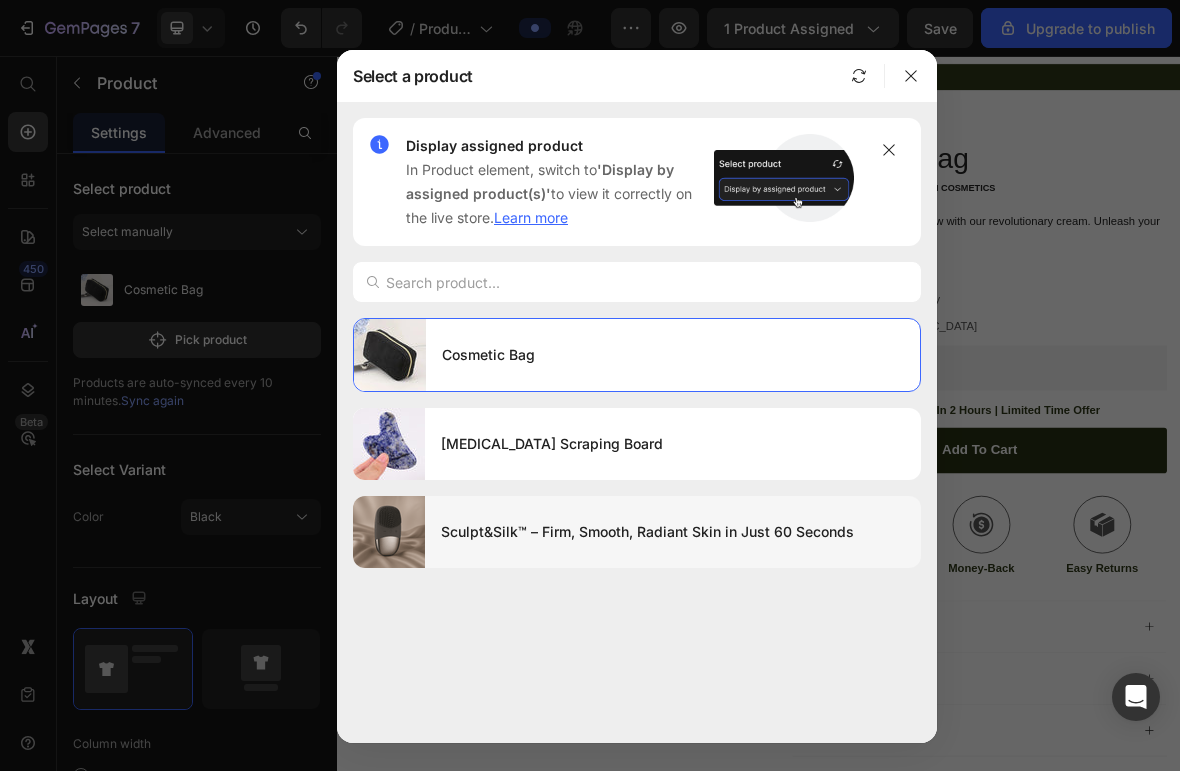 click on "Sculpt&Silk™ – Firm, Smooth, Radiant Skin in Just 60 Seconds" at bounding box center [673, 532] 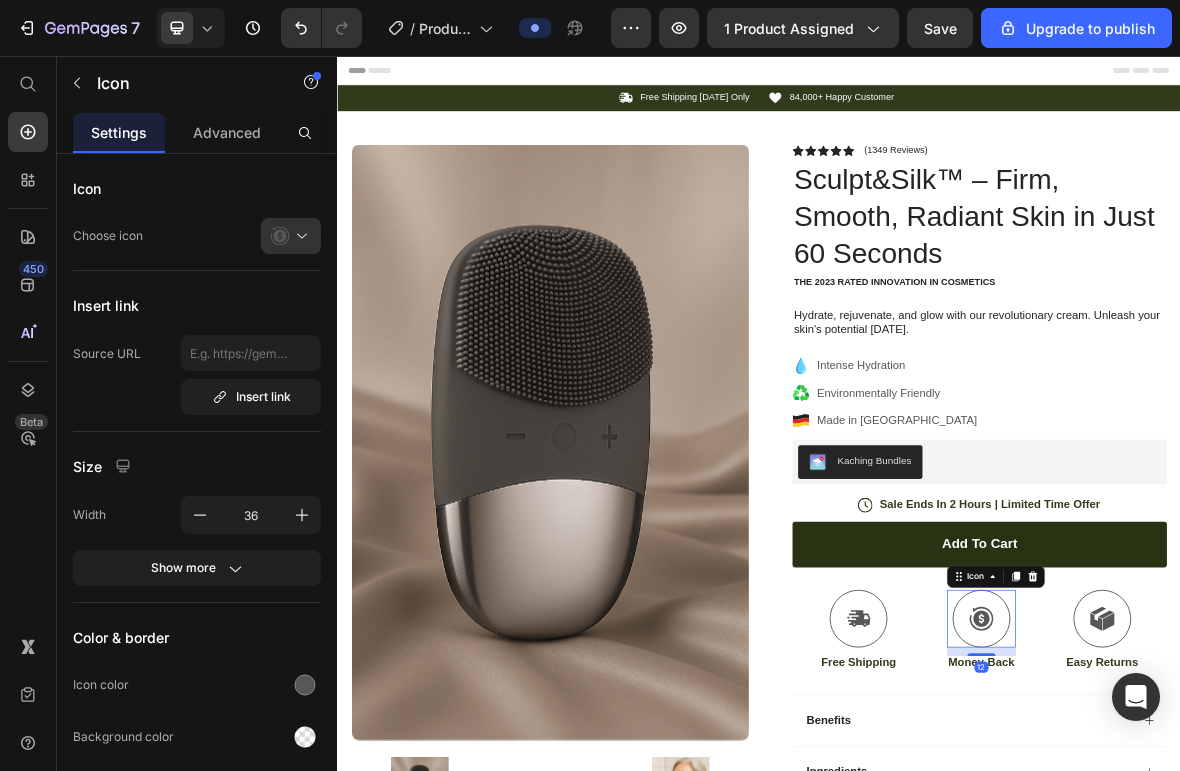 scroll, scrollTop: 0, scrollLeft: 0, axis: both 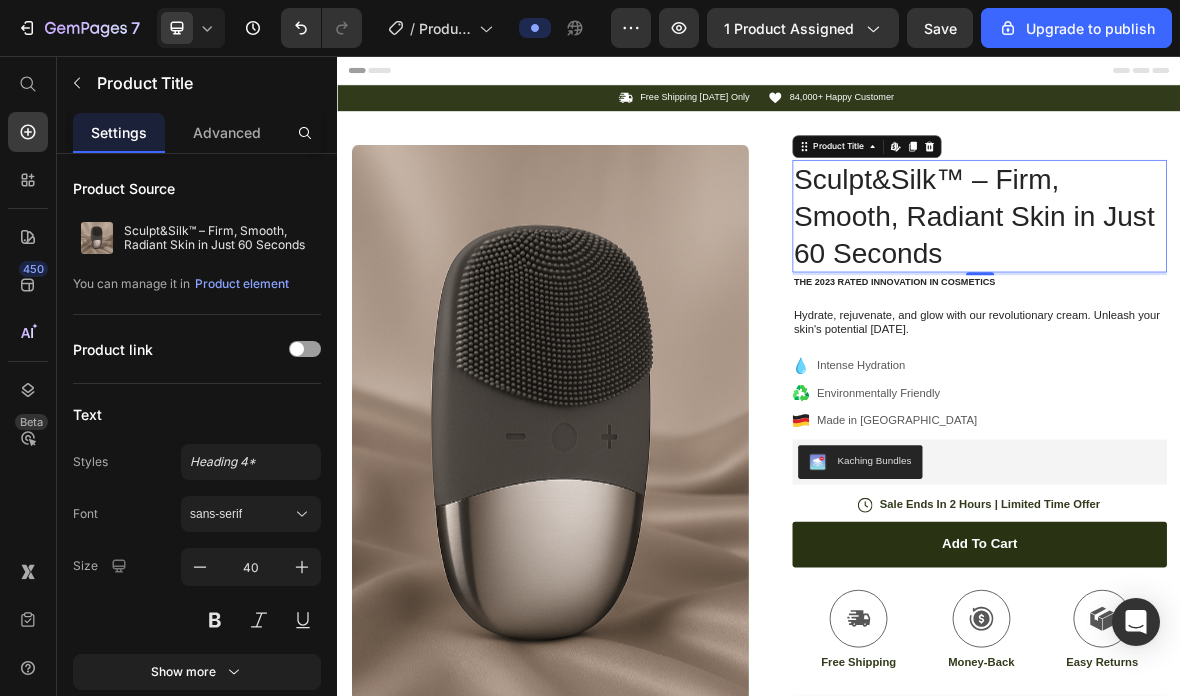 click on "Sculpt&Silk™ – Firm, Smooth, Radiant Skin in Just 60 Seconds" at bounding box center (1250, 284) 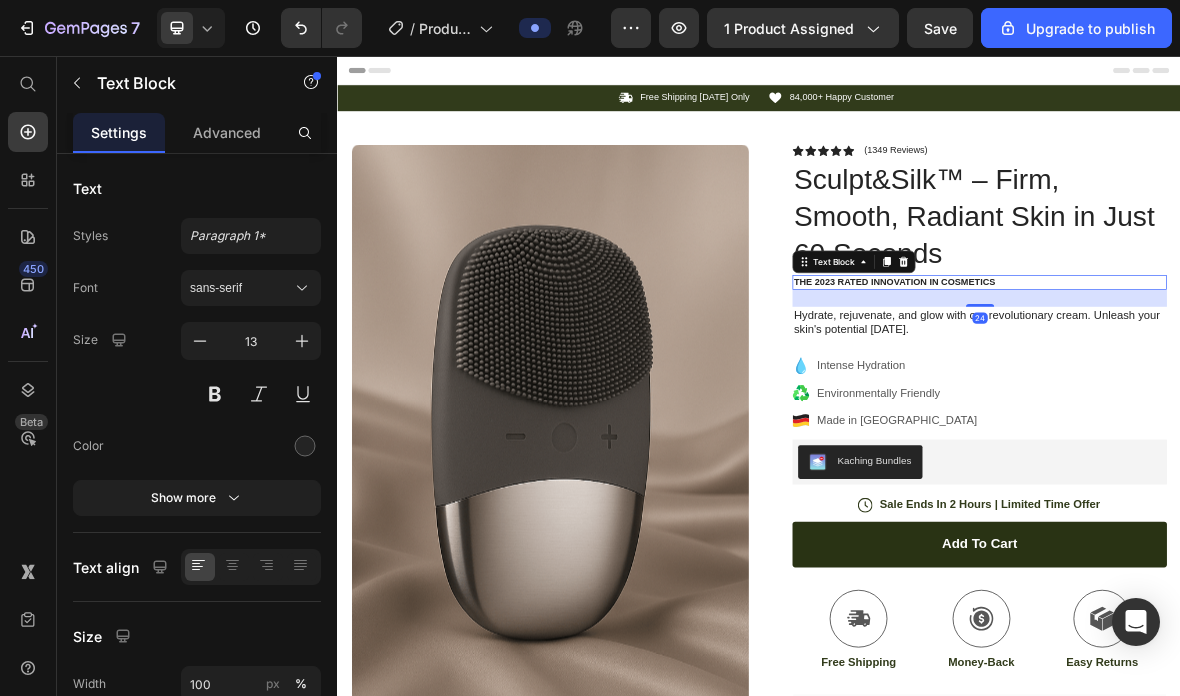 click on "The 2023 Rated Innovation in Cosmetics" at bounding box center [1250, 378] 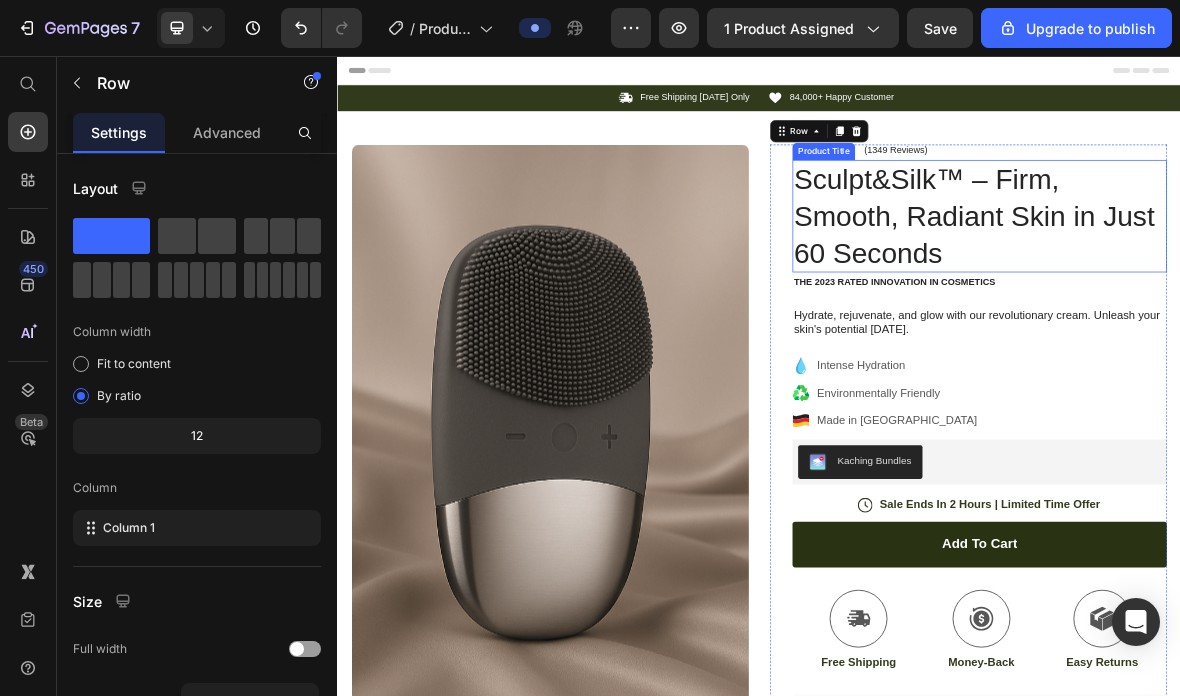 click on "Icon Icon Icon Icon Icon Icon List (1349 Reviews) Text Block Row Sculpt&Silk™ – Firm, Smooth, Radiant Skin in Just 60 Seconds Product Title The 2023 Rated Innovation in Cosmetics Text Block Hydrate, rejuvenate, and glow with our revolutionary cream. Unleash your skin's potential [DATE]. Text Block
Intense Hydration
Environmentally Friendly
Made in [GEOGRAPHIC_DATA] Item List Kaching Bundles Kaching Bundles
Icon Sale Ends In 2 Hours | Limited Time Offer Text Block Row add to cart Add to Cart
Icon Free Shipping Text Block
Icon Money-Back Text Block
Icon Easy Returns Text Block Row Image Icon Icon Icon Icon Icon Icon List “This skin cream is a game-changer! It has transformed my dry, lackluster skin into a hydrated and radiant complexion. I love how it absorbs quickly and leaves no greasy residue. Highly recommend” Text Block
Icon [PERSON_NAME] ([GEOGRAPHIC_DATA], [GEOGRAPHIC_DATA]) Text Block Row Row Benefits" at bounding box center (1250, 728) 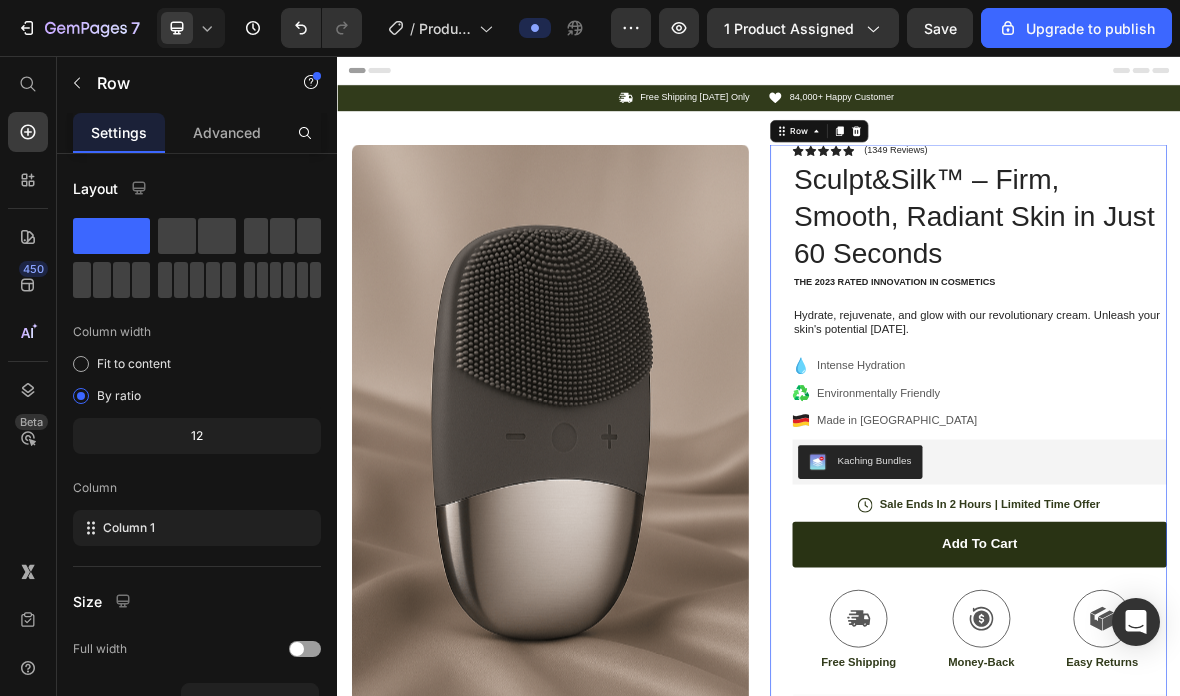 click on "Icon Icon Icon Icon Icon Icon List (1349 Reviews) Text Block Row Sculpt&Silk™ – Firm, Smooth, Radiant Skin in Just 60 Seconds Product Title The 2023 Rated Innovation in Cosmetics Text Block Hydrate, rejuvenate, and glow with our revolutionary cream. Unleash your skin's potential [DATE]. Text Block
Intense Hydration
Environmentally Friendly
Made in [GEOGRAPHIC_DATA] Item List Kaching Bundles Kaching Bundles
Icon Sale Ends In 2 Hours | Limited Time Offer Text Block Row add to cart Add to Cart
Icon Free Shipping Text Block
Icon Money-Back Text Block
Icon Easy Returns Text Block Row Image Icon Icon Icon Icon Icon Icon List “This skin cream is a game-changer! It has transformed my dry, lackluster skin into a hydrated and radiant complexion. I love how it absorbs quickly and leaves no greasy residue. Highly recommend” Text Block
Icon [PERSON_NAME] ([GEOGRAPHIC_DATA], [GEOGRAPHIC_DATA]) Text Block Row Row Benefits" at bounding box center [1250, 728] 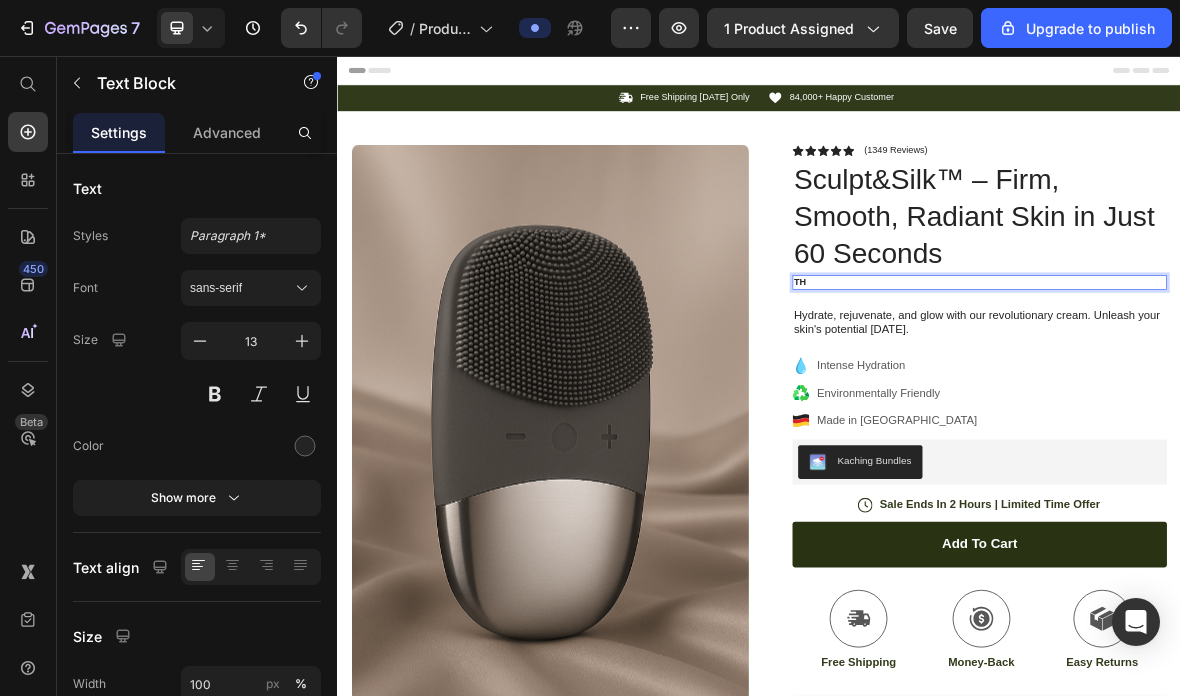 type 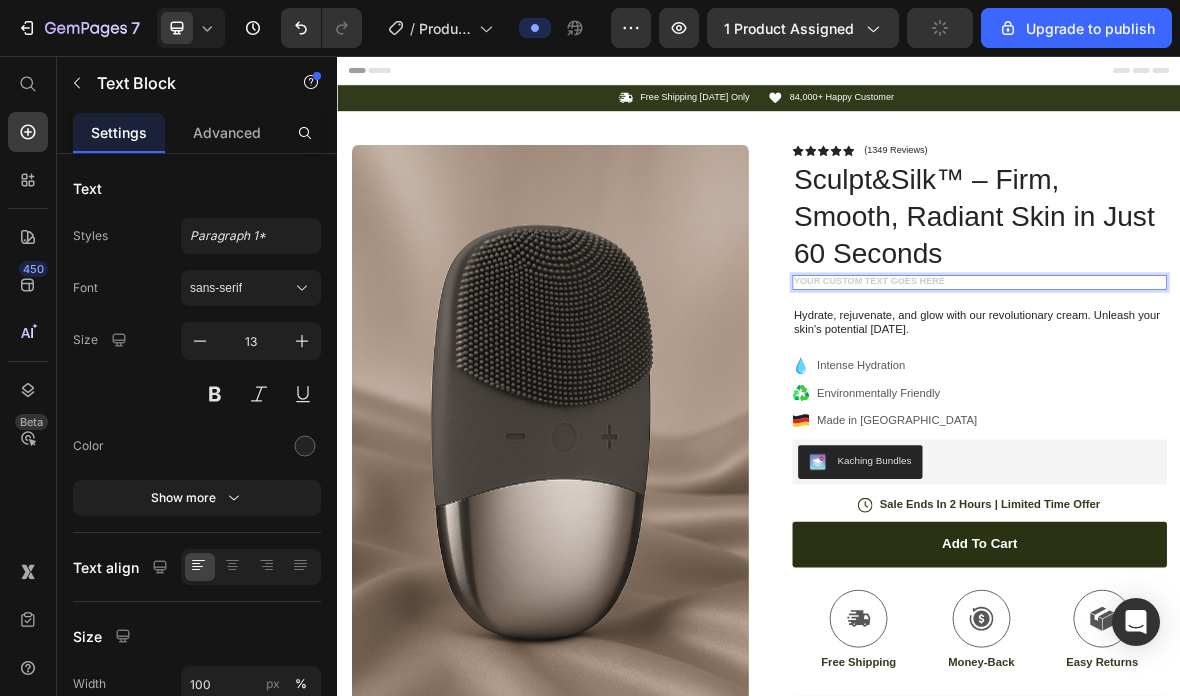 click at bounding box center (1250, 378) 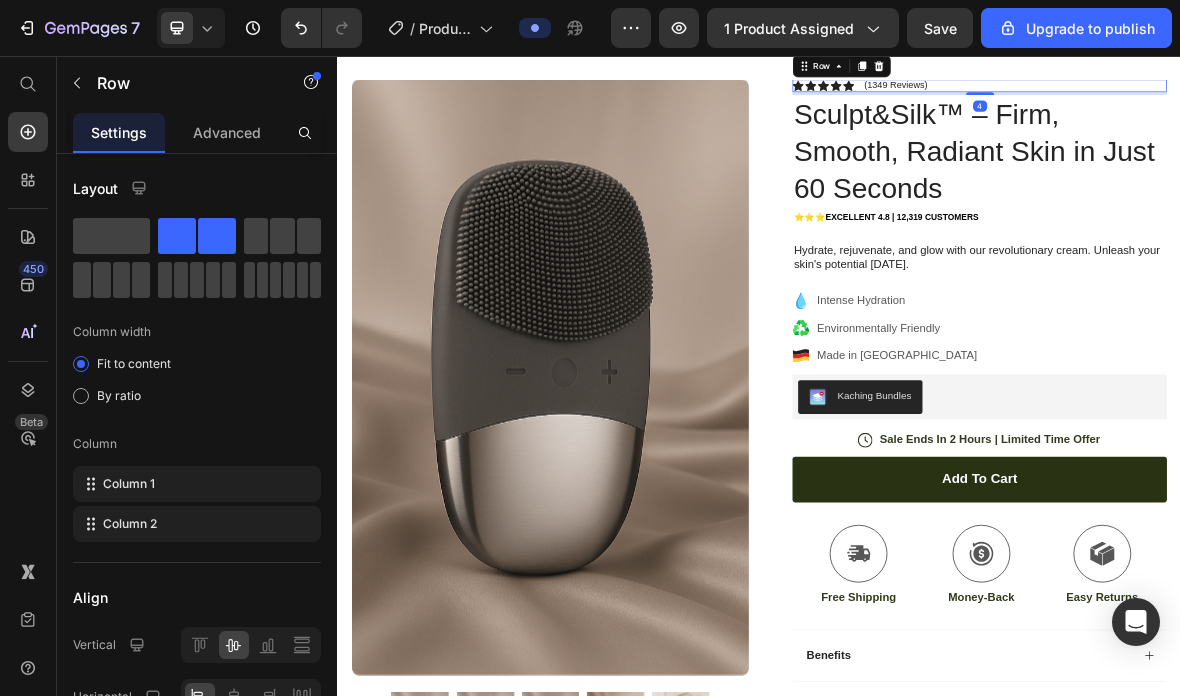 scroll, scrollTop: 96, scrollLeft: 0, axis: vertical 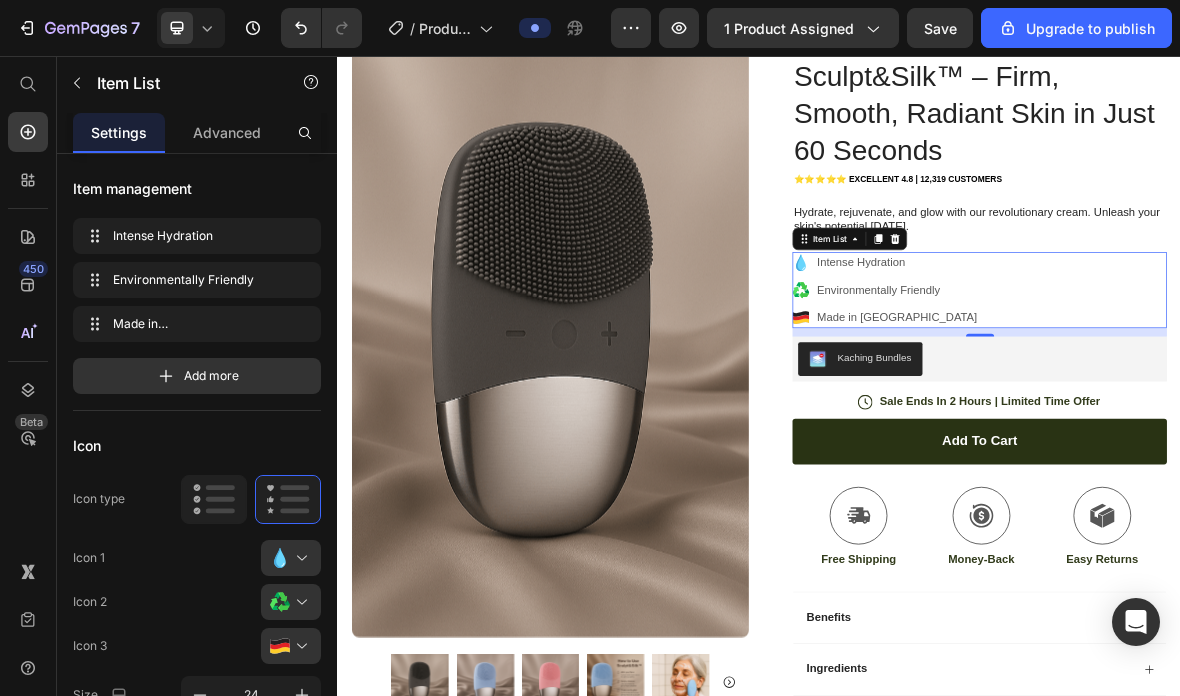click on "Intense Hydration
Environmentally Friendly
Made in [GEOGRAPHIC_DATA]" at bounding box center [1250, 389] 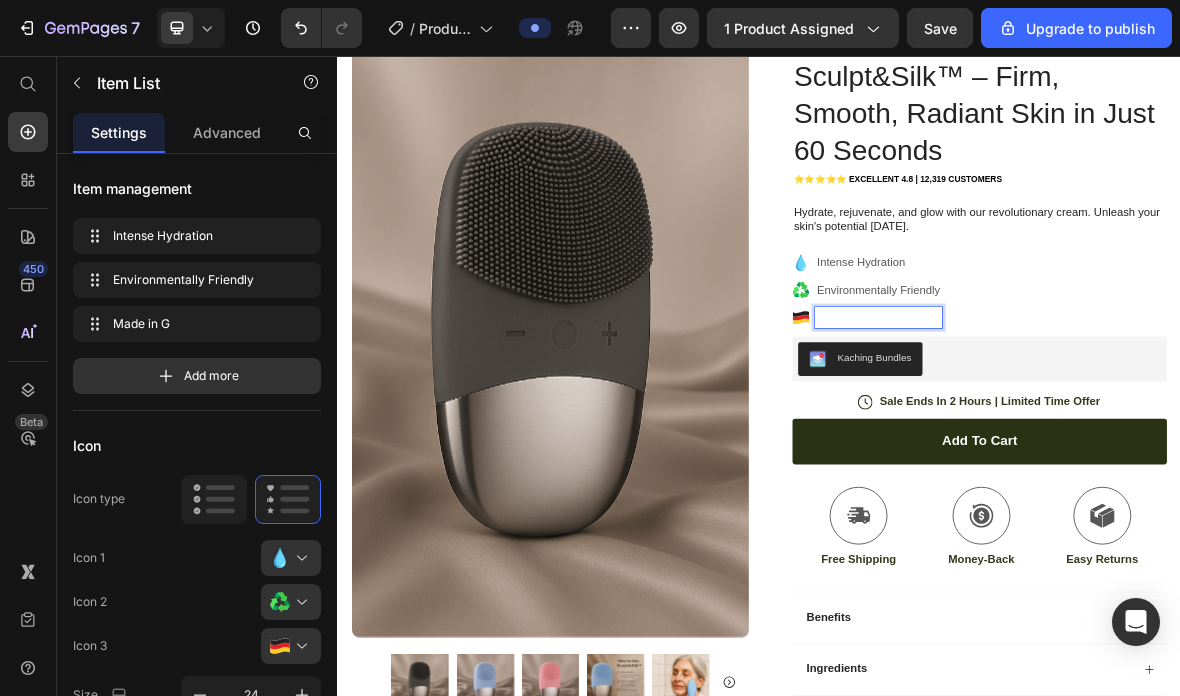 type 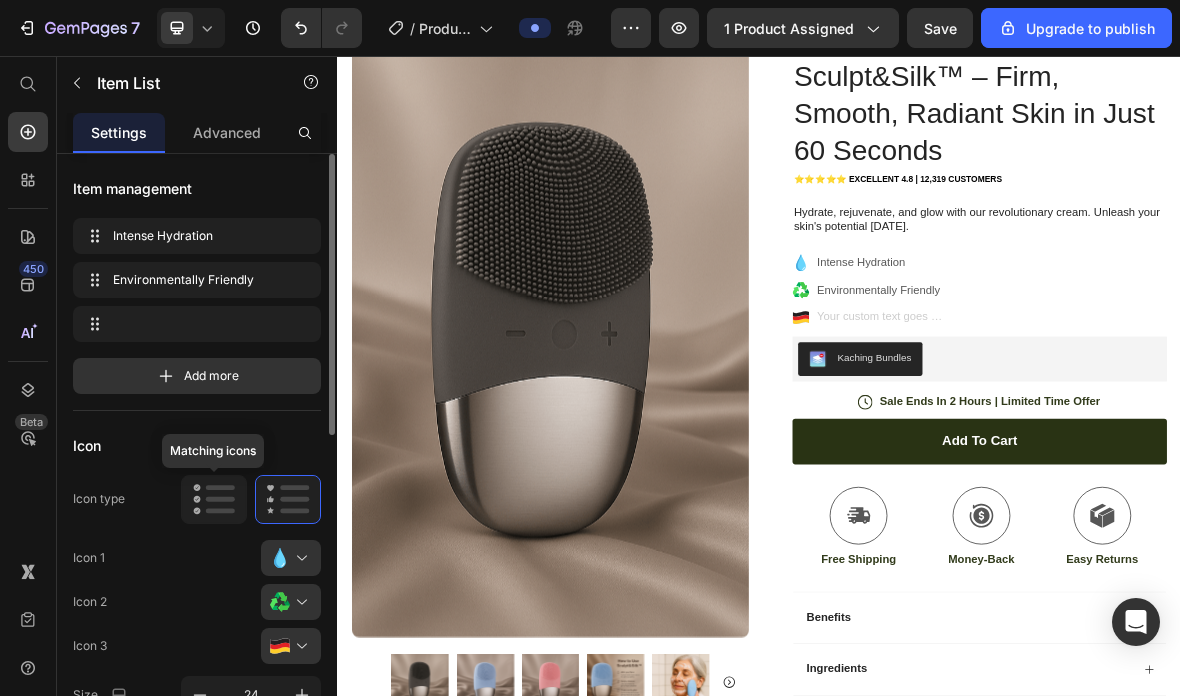 click 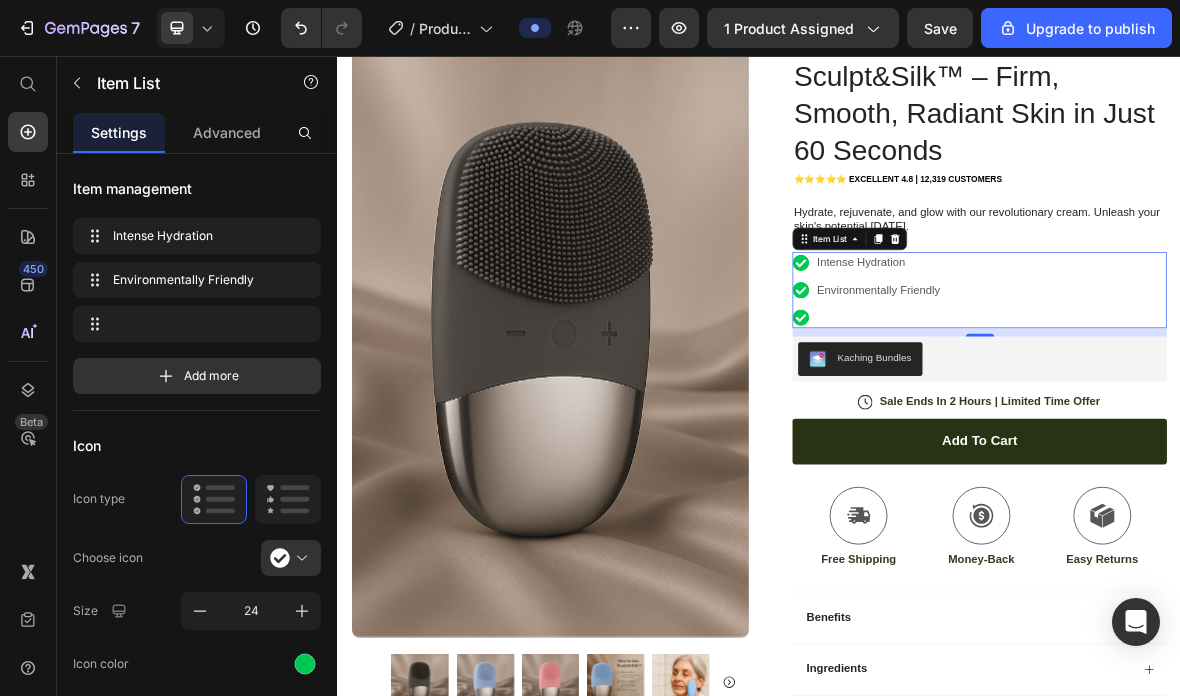 click on "Intense Hydration Environmentally Friendly" at bounding box center [1250, 389] 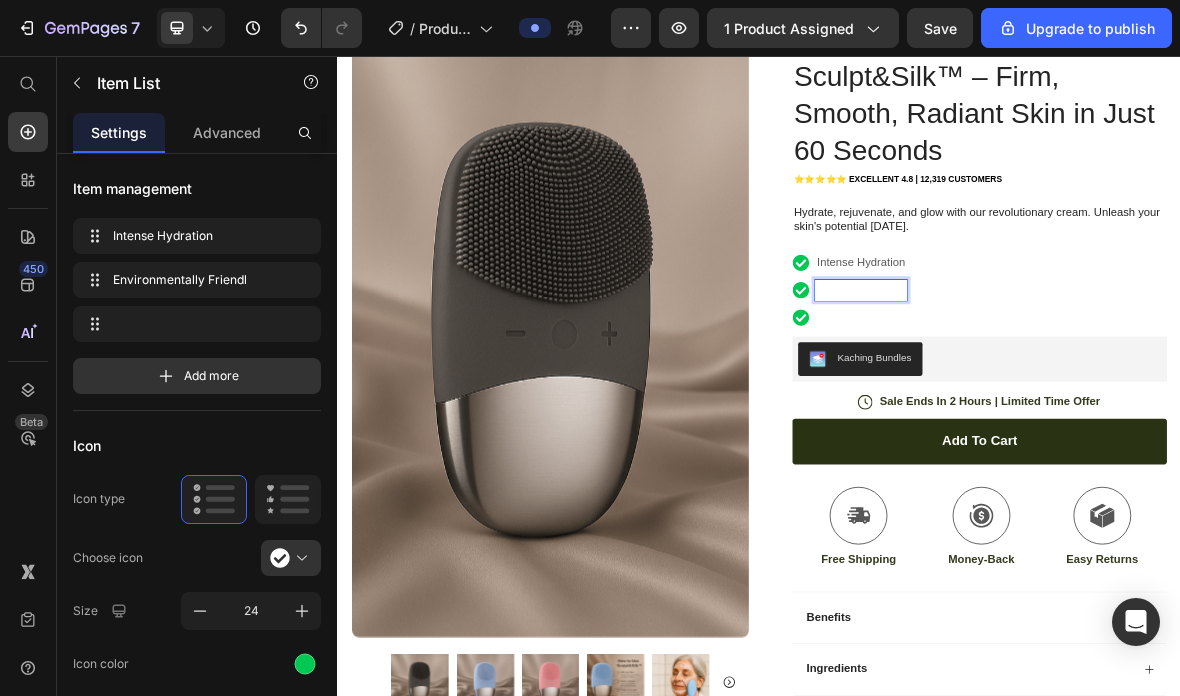 type 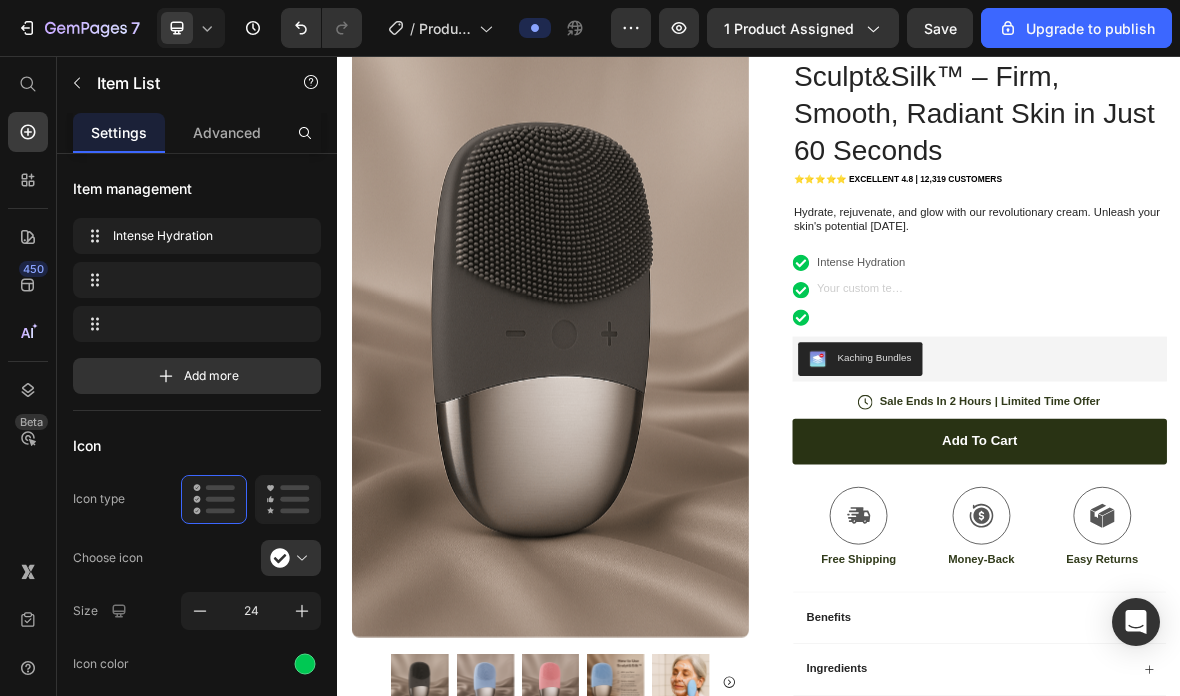 click on "Intense Hydration" at bounding box center [1081, 350] 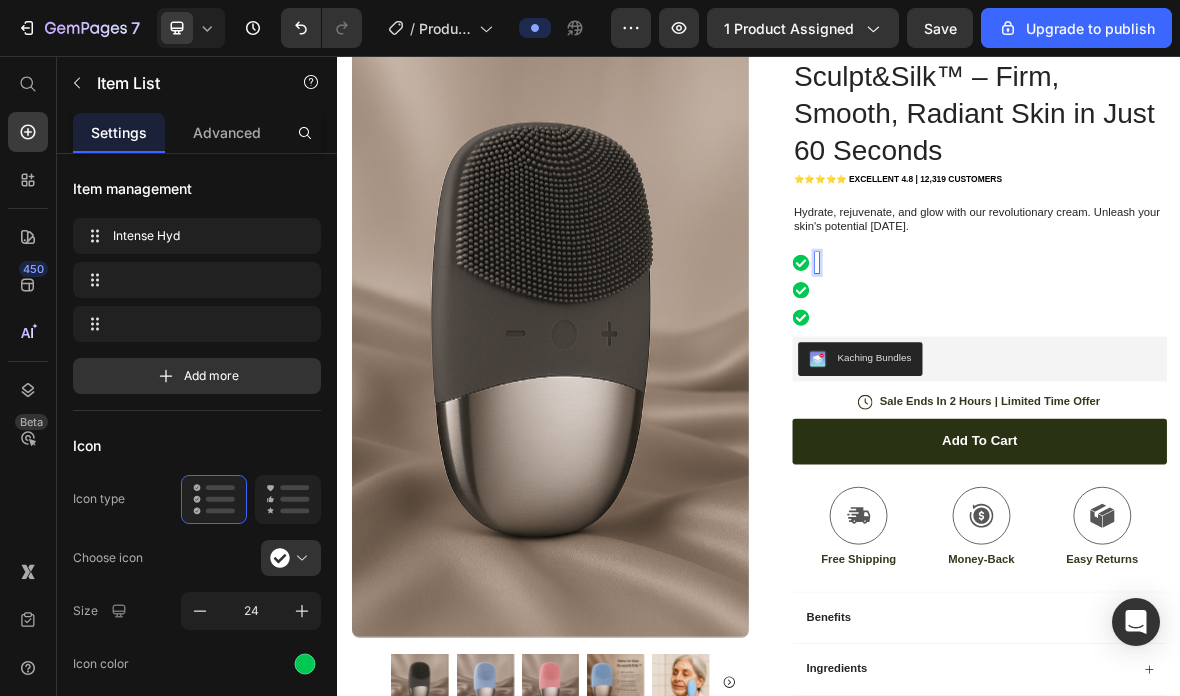 type 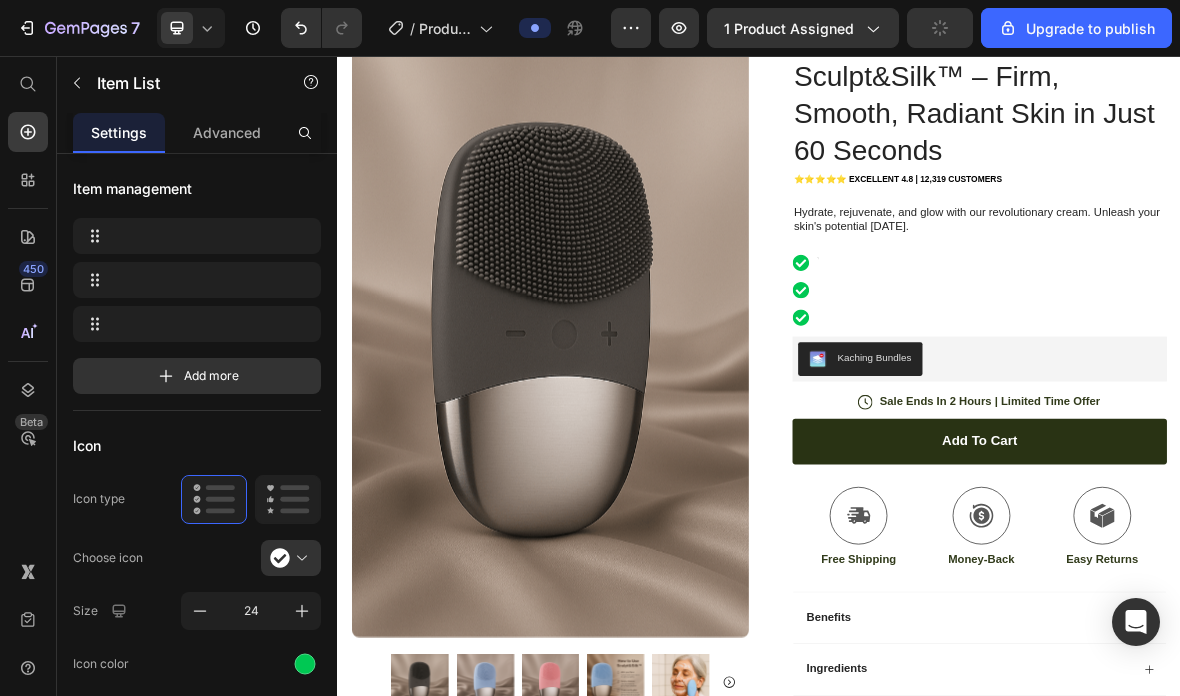 click at bounding box center [1250, 389] 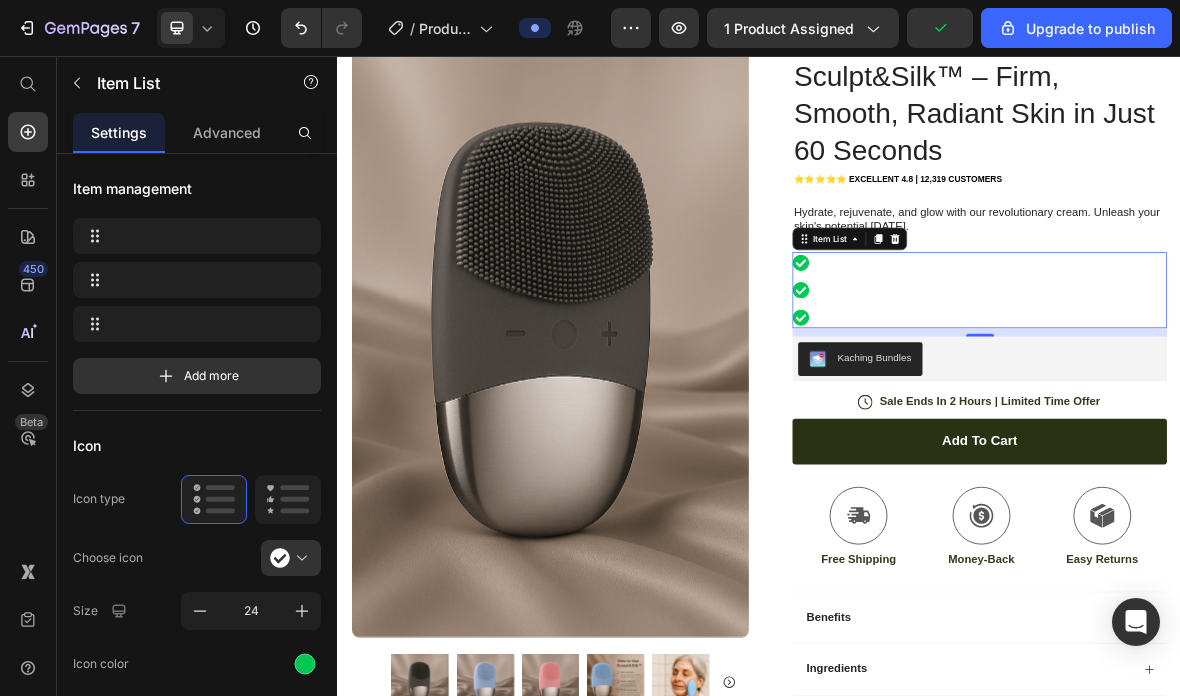 click at bounding box center (1250, 389) 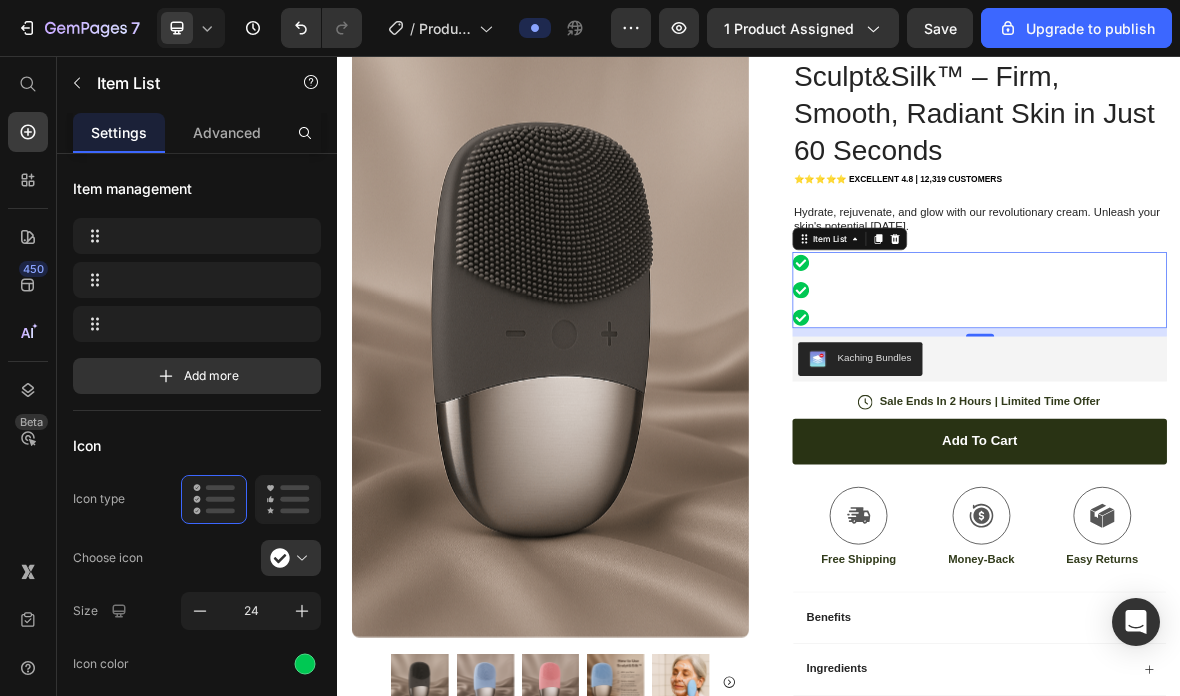 click at bounding box center [1250, 389] 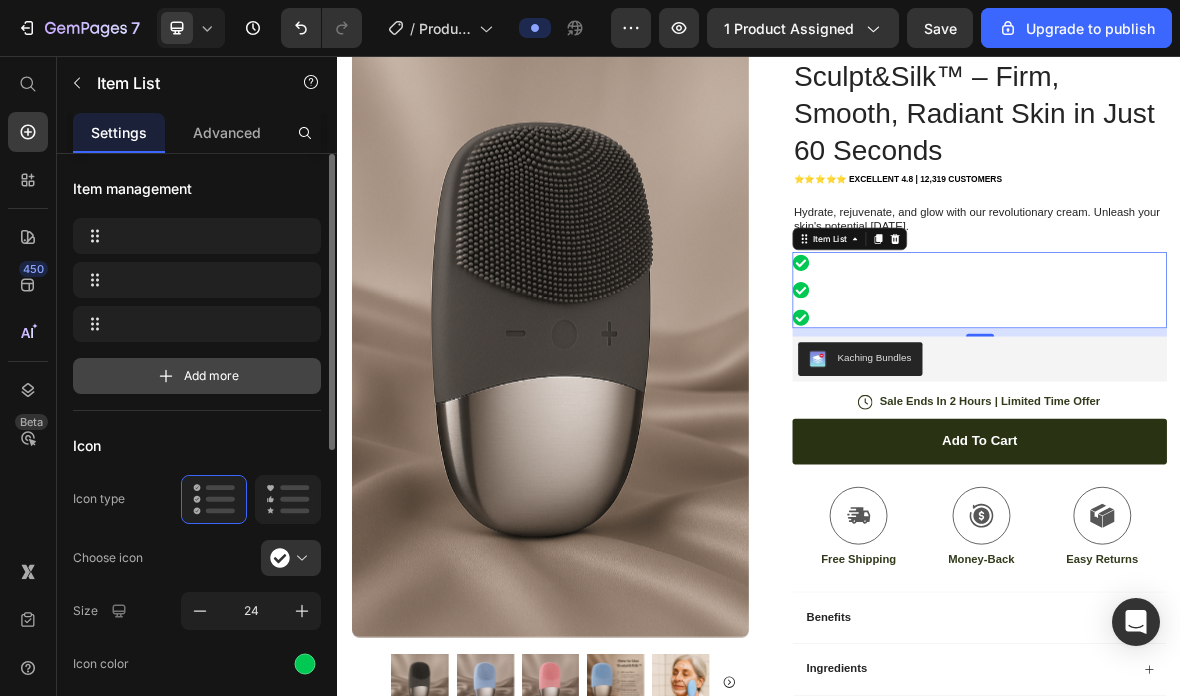 click on "Add more" at bounding box center [211, 376] 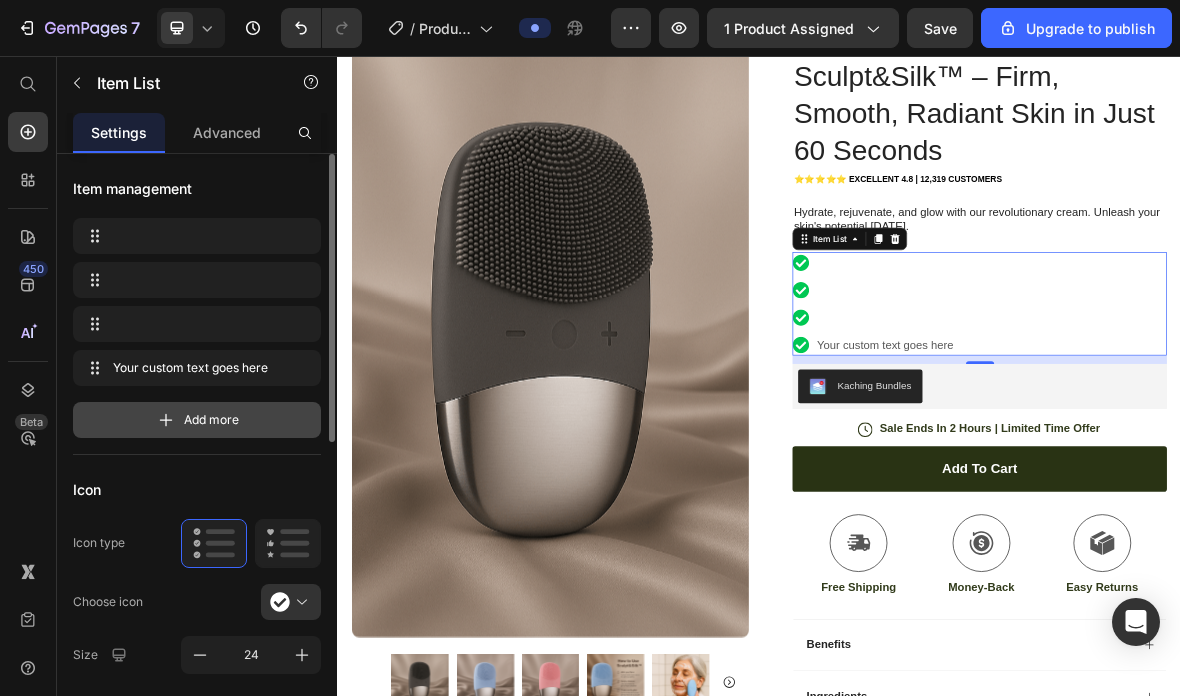 click on "Add more" at bounding box center (197, 420) 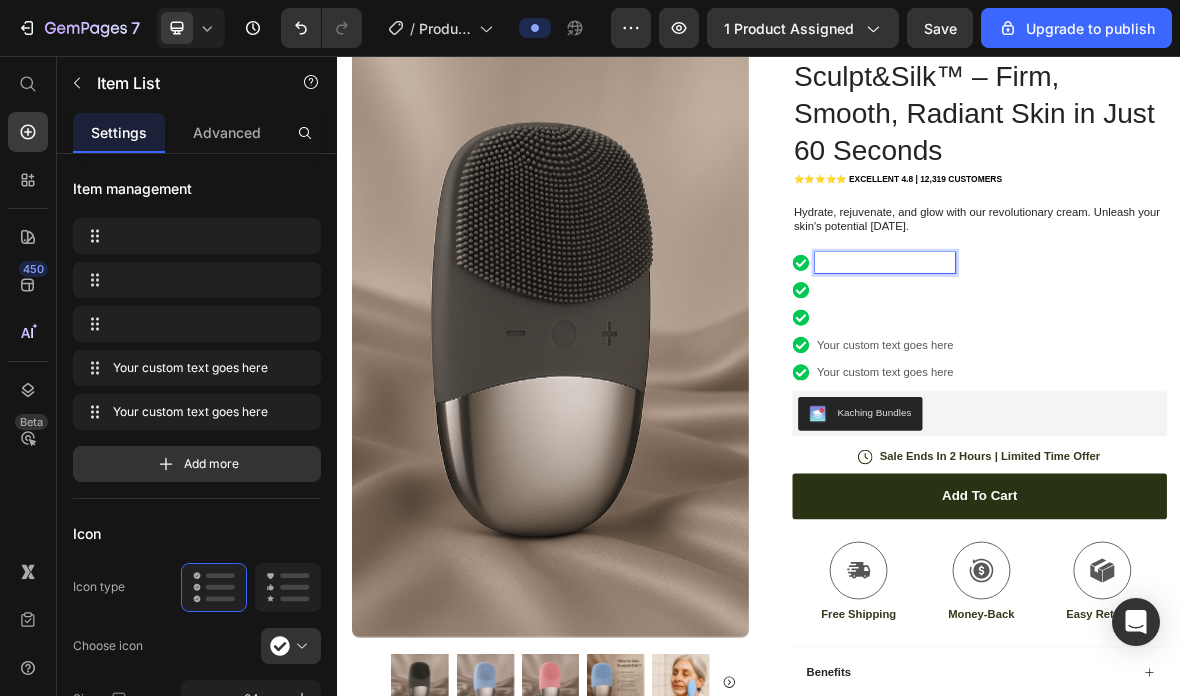 click at bounding box center [1116, 350] 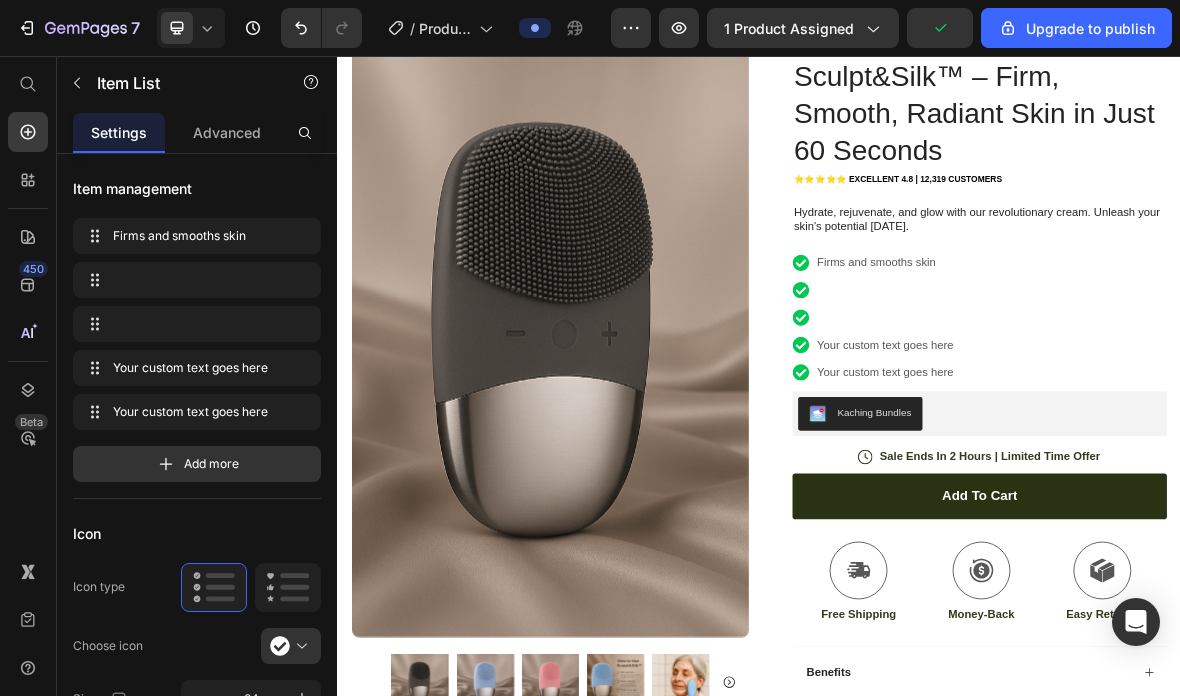 click at bounding box center [1116, 389] 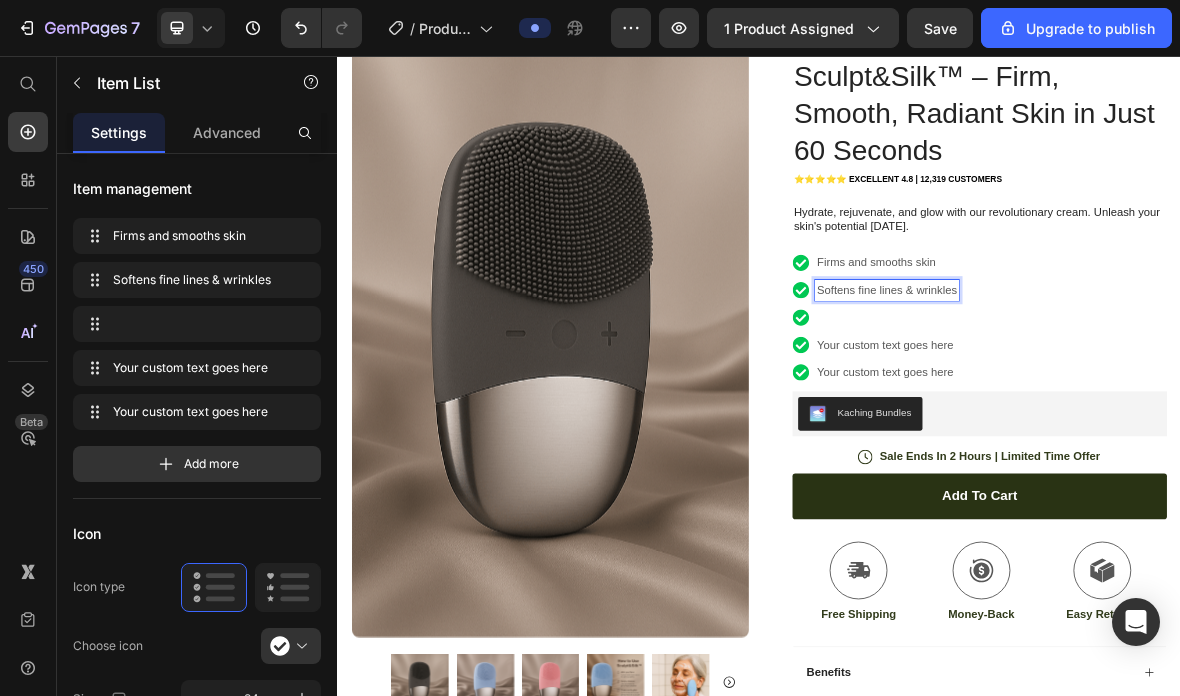 click at bounding box center (1118, 428) 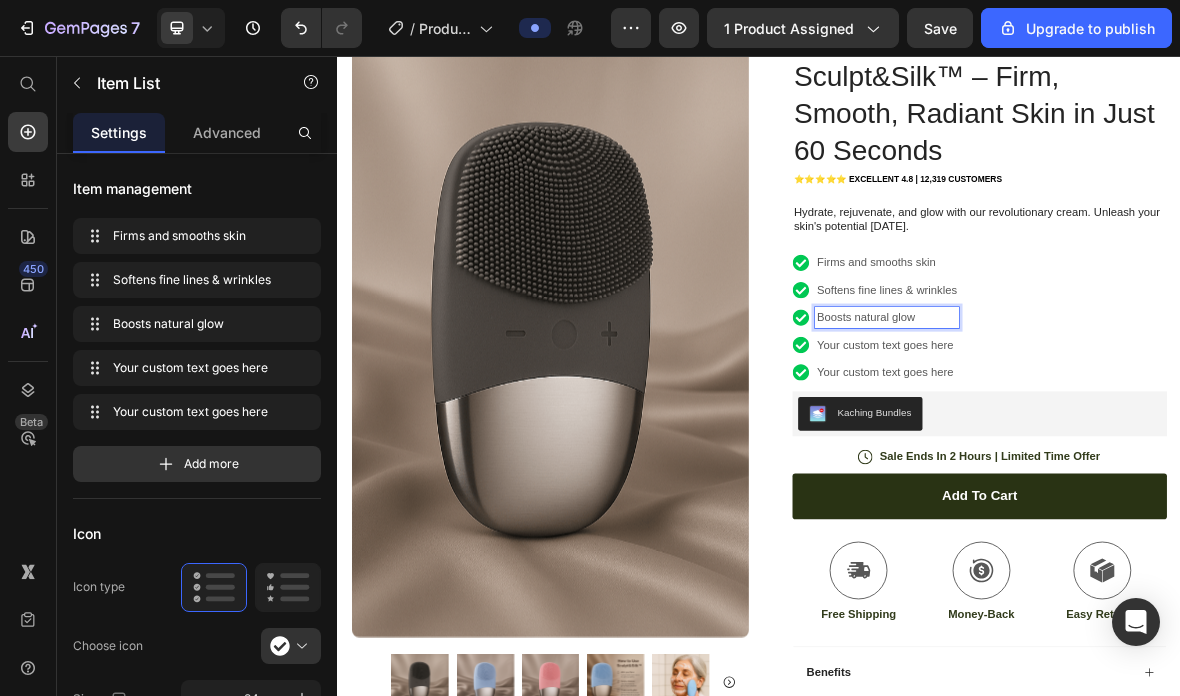 click on "Your custom text goes here" at bounding box center [1118, 467] 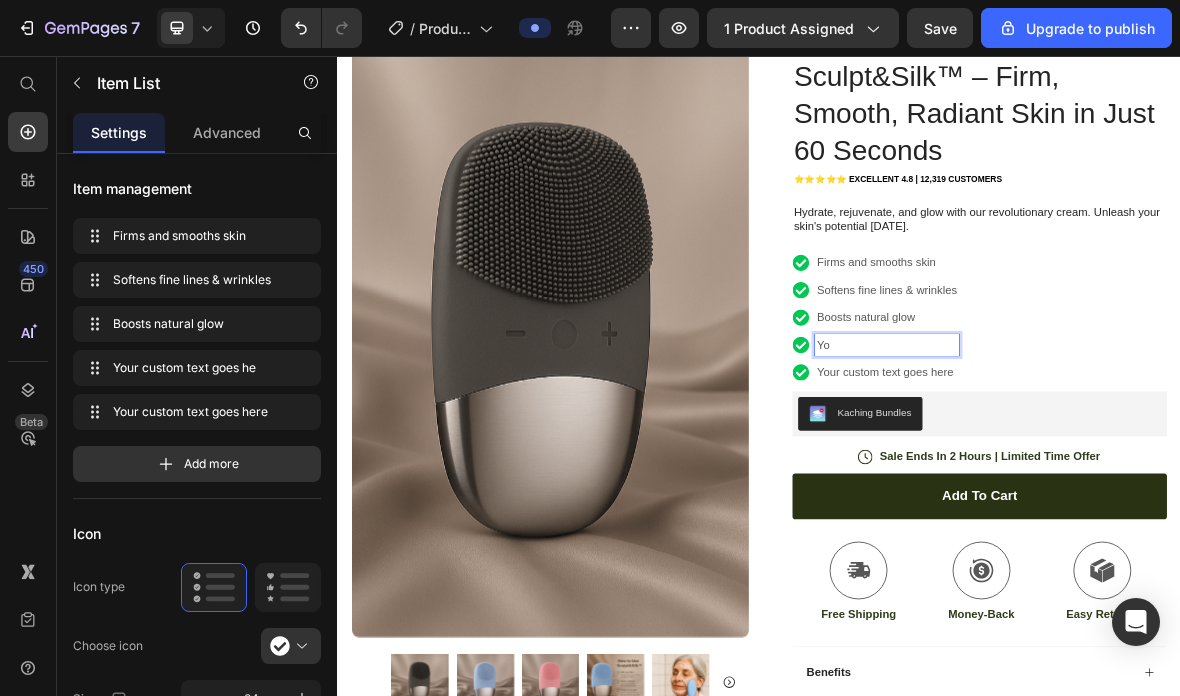 type 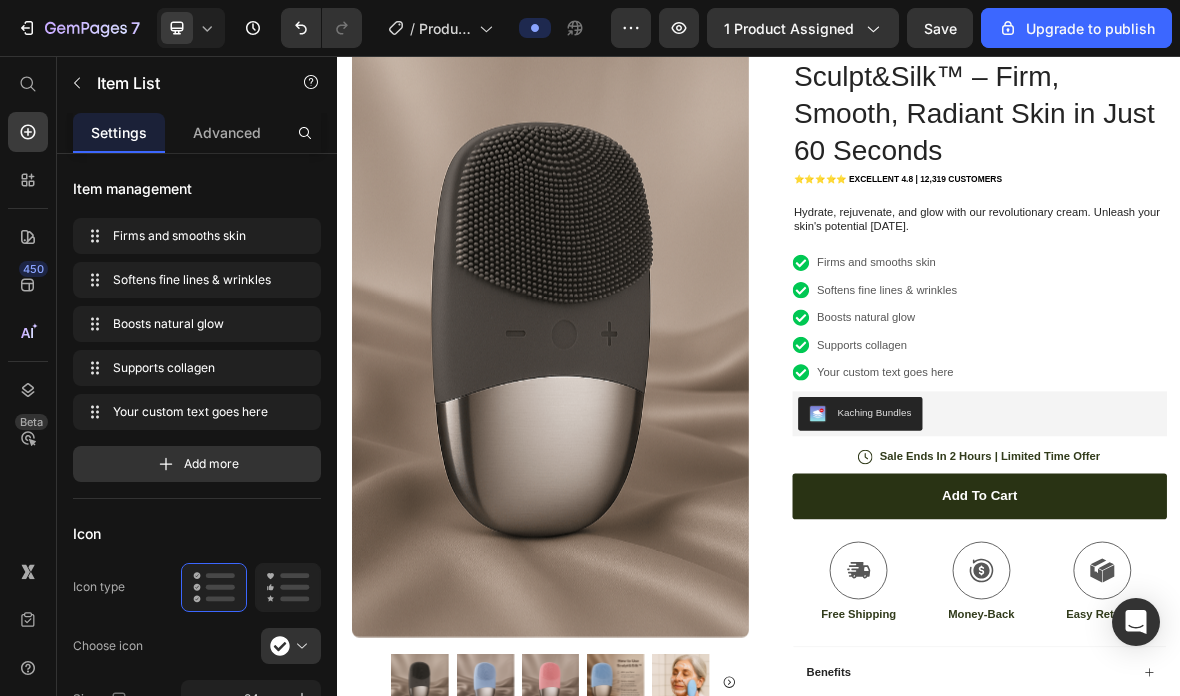 click on "Your custom text goes here" at bounding box center (1118, 506) 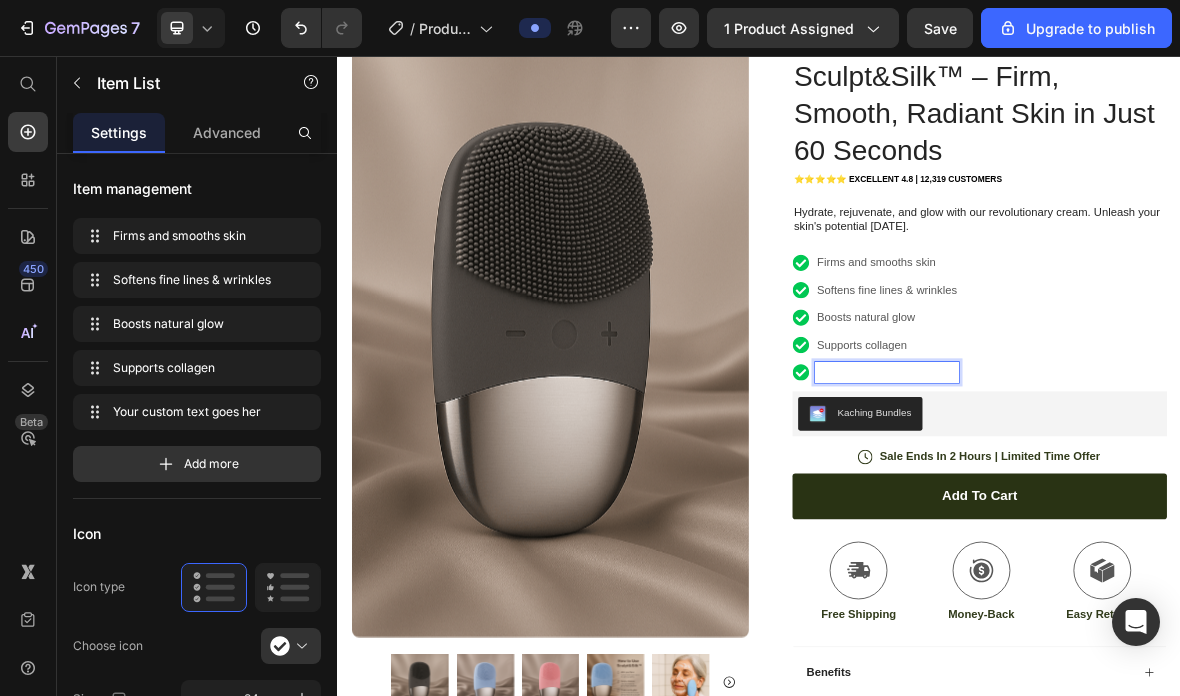 type 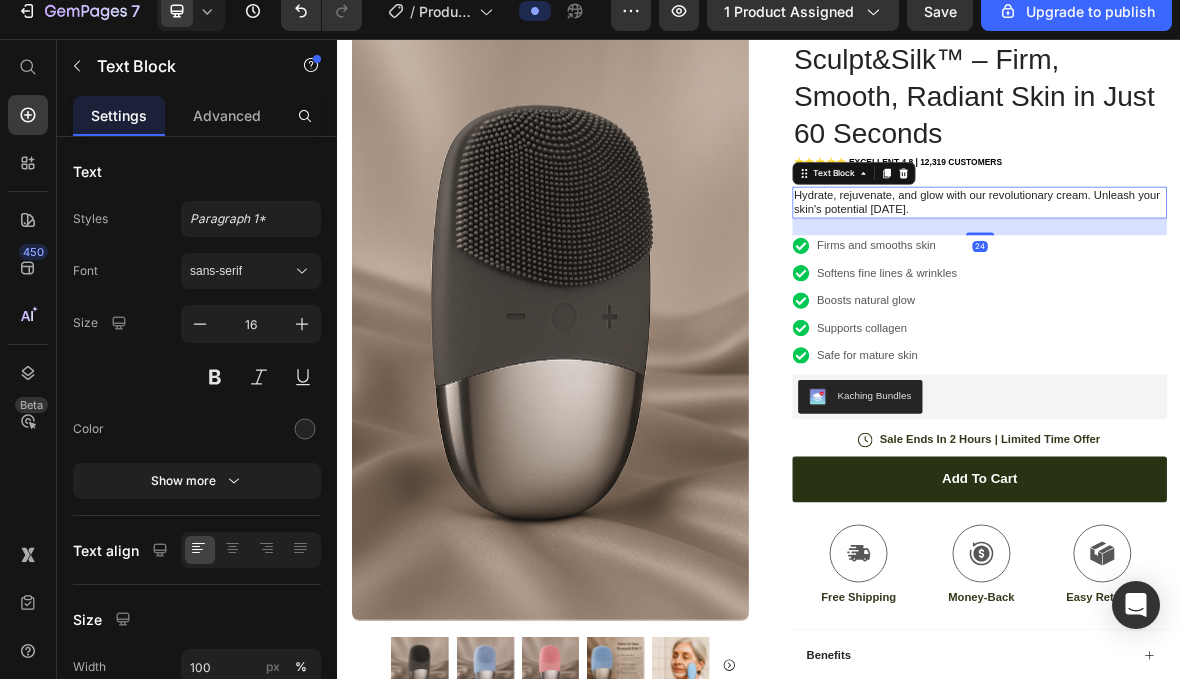 scroll, scrollTop: 17, scrollLeft: 0, axis: vertical 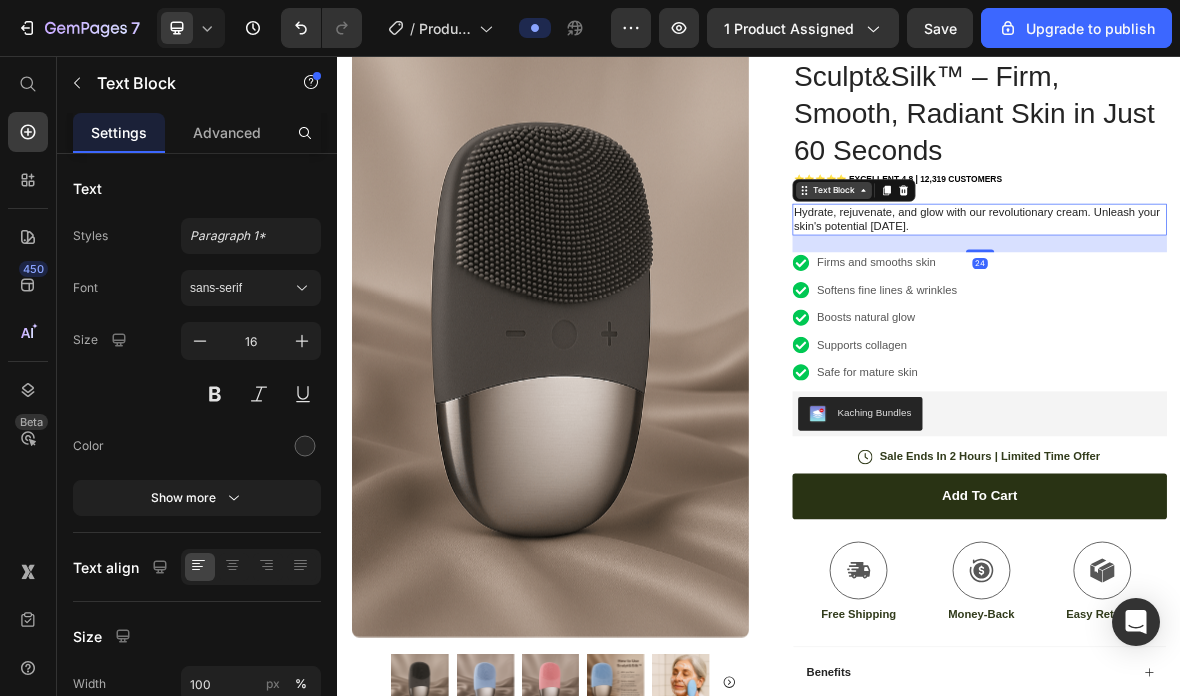 click on "Text Block" at bounding box center [1071, 247] 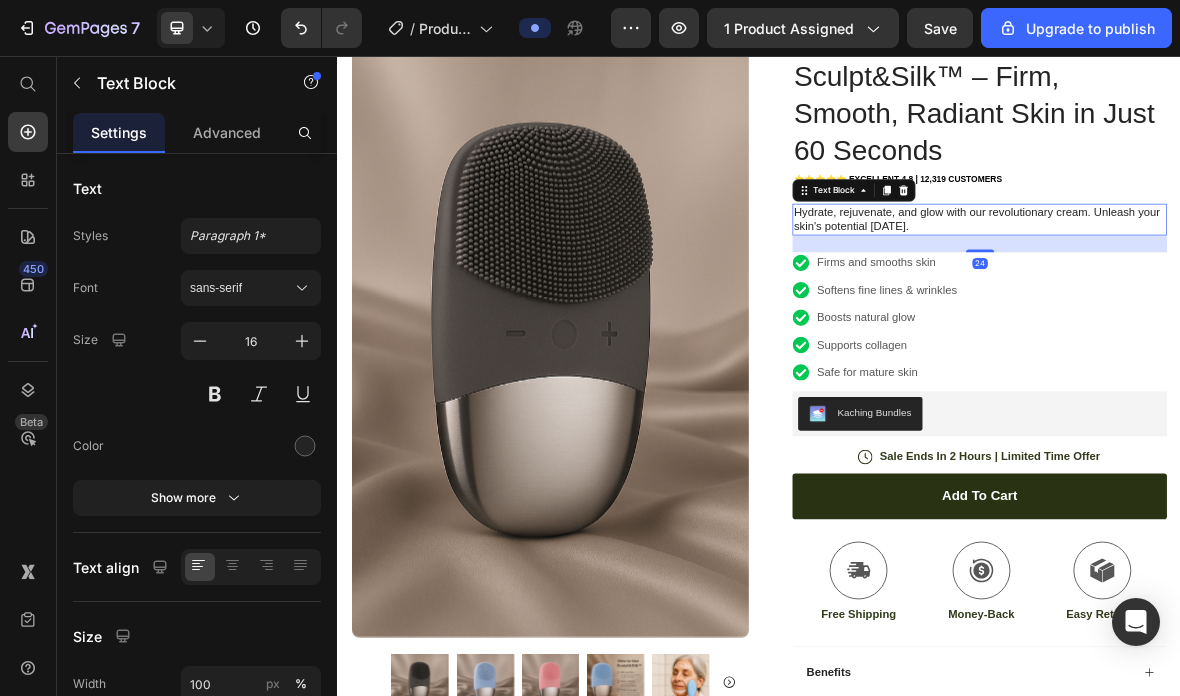 click on "Hydrate, rejuvenate, and glow with our revolutionary cream. Unleash your skin's potential [DATE]." at bounding box center [1250, 289] 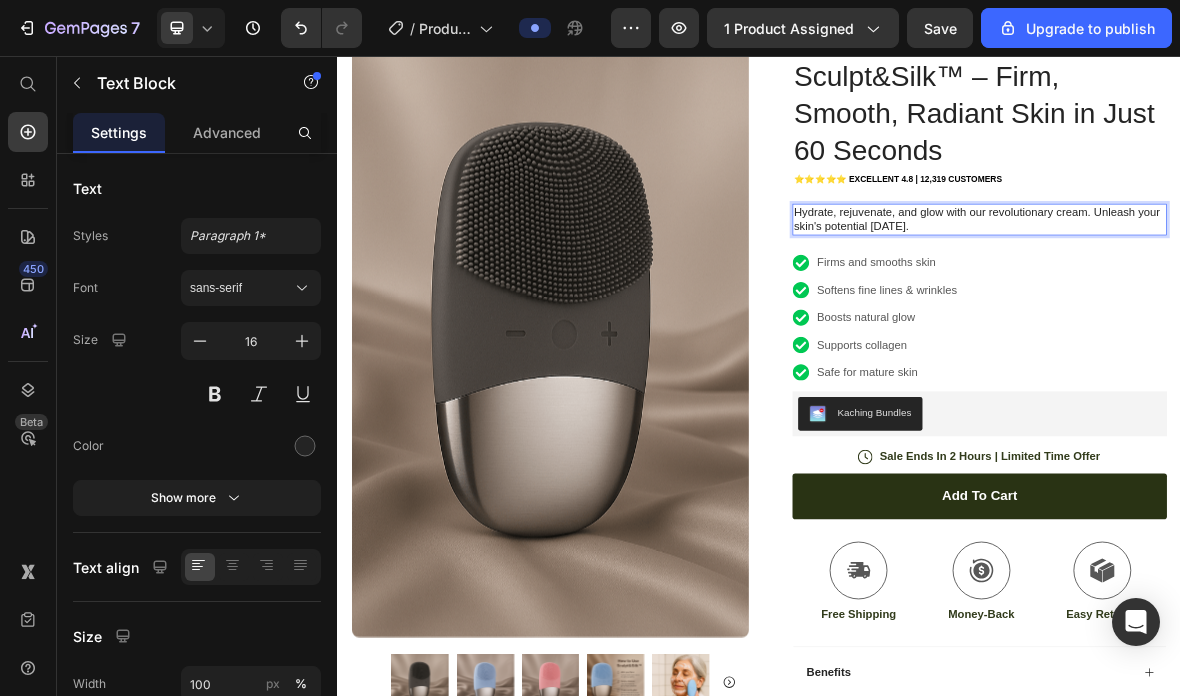 click on "Hydrate, rejuvenate, and glow with our revolutionary cream. Unleash your skin's potential [DATE]." at bounding box center (1250, 289) 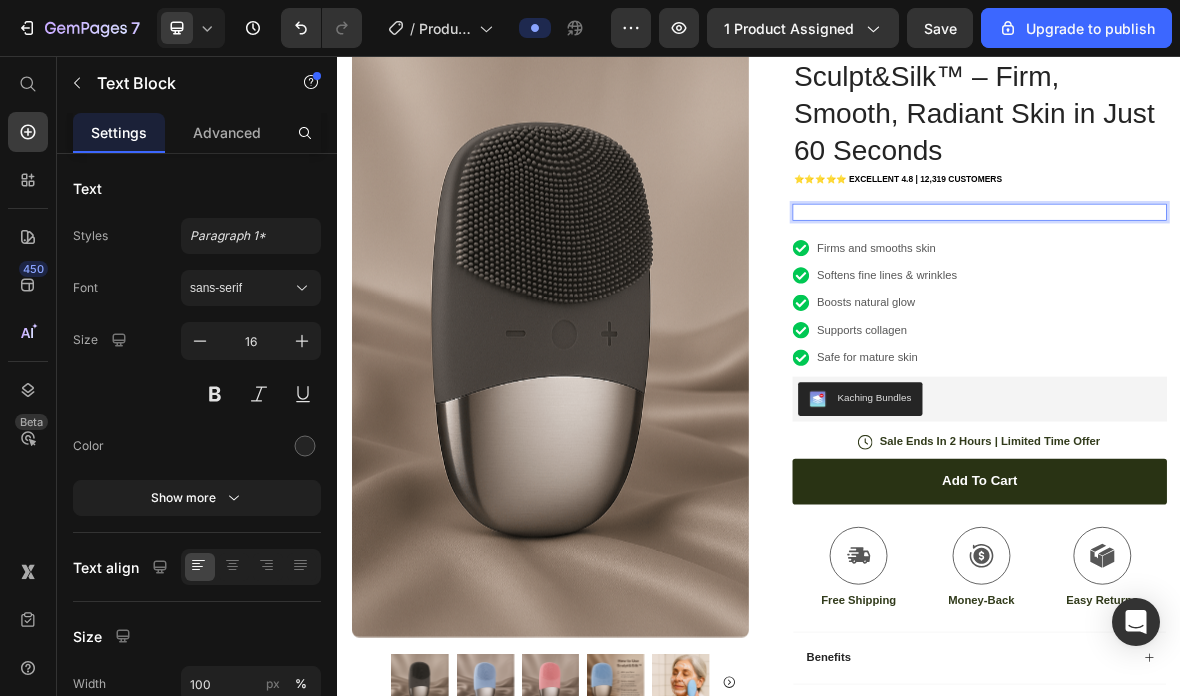 type 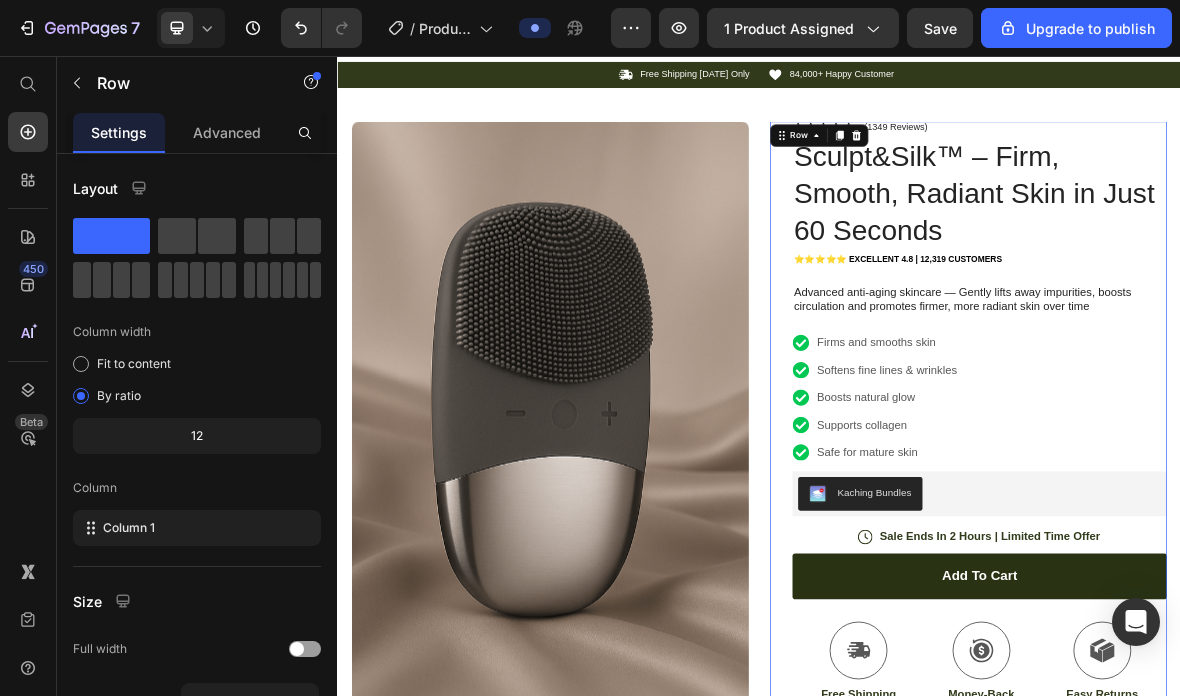 scroll, scrollTop: 34, scrollLeft: 0, axis: vertical 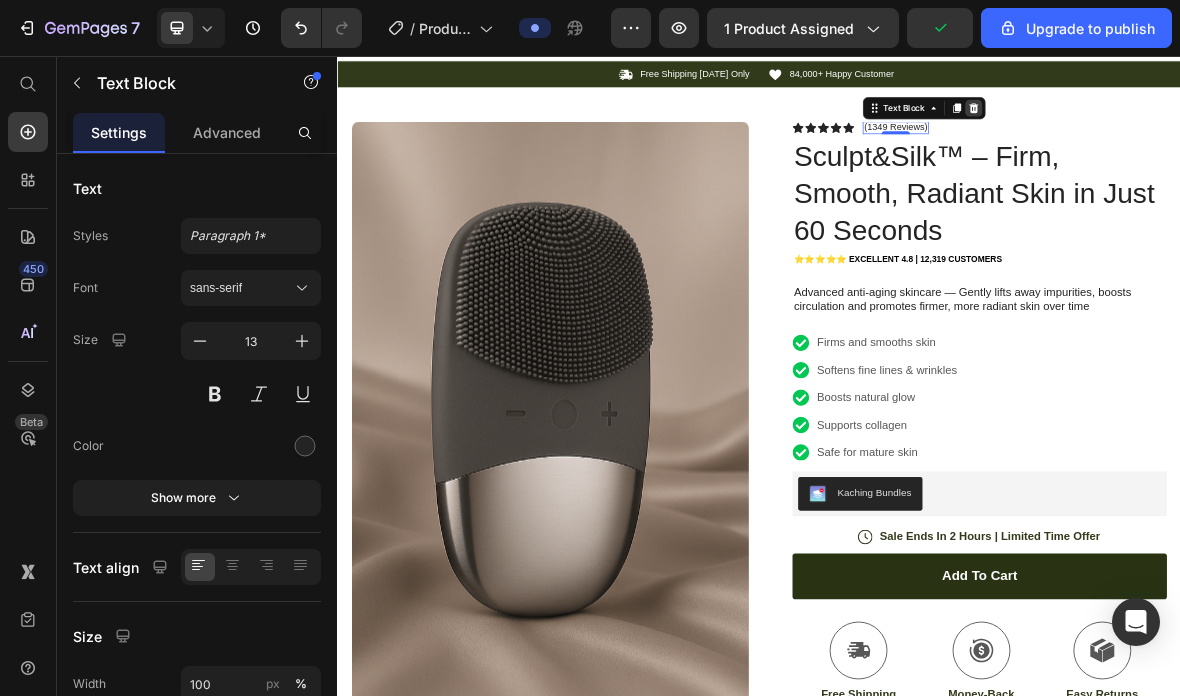click 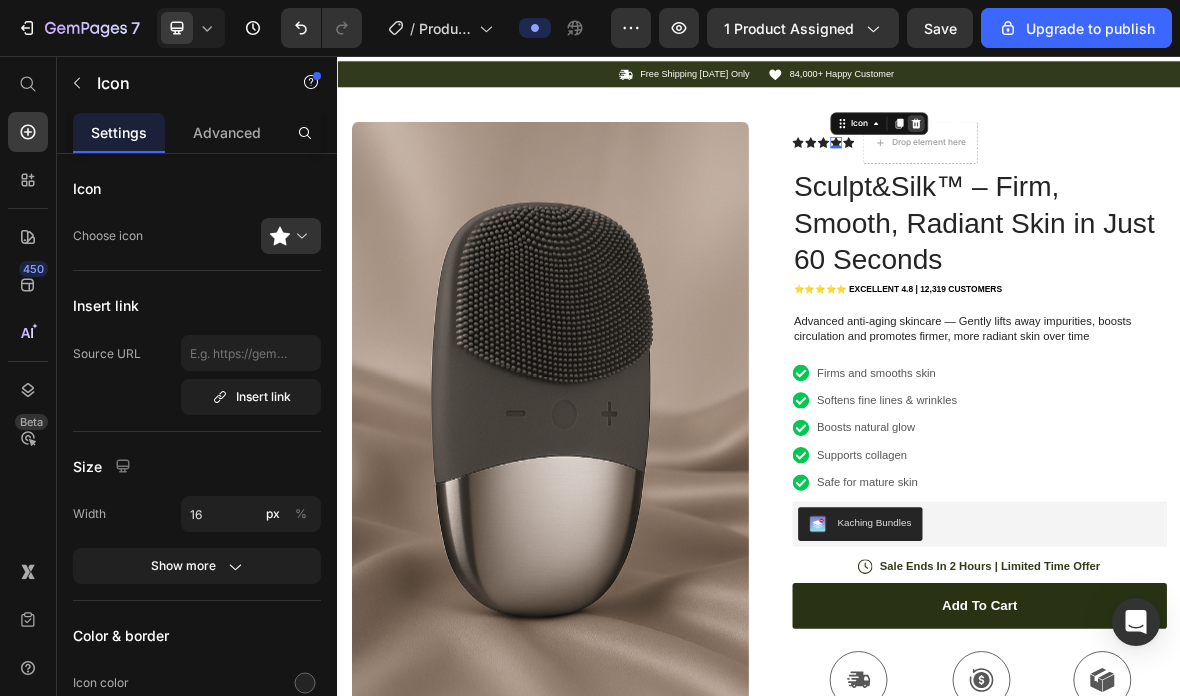 click 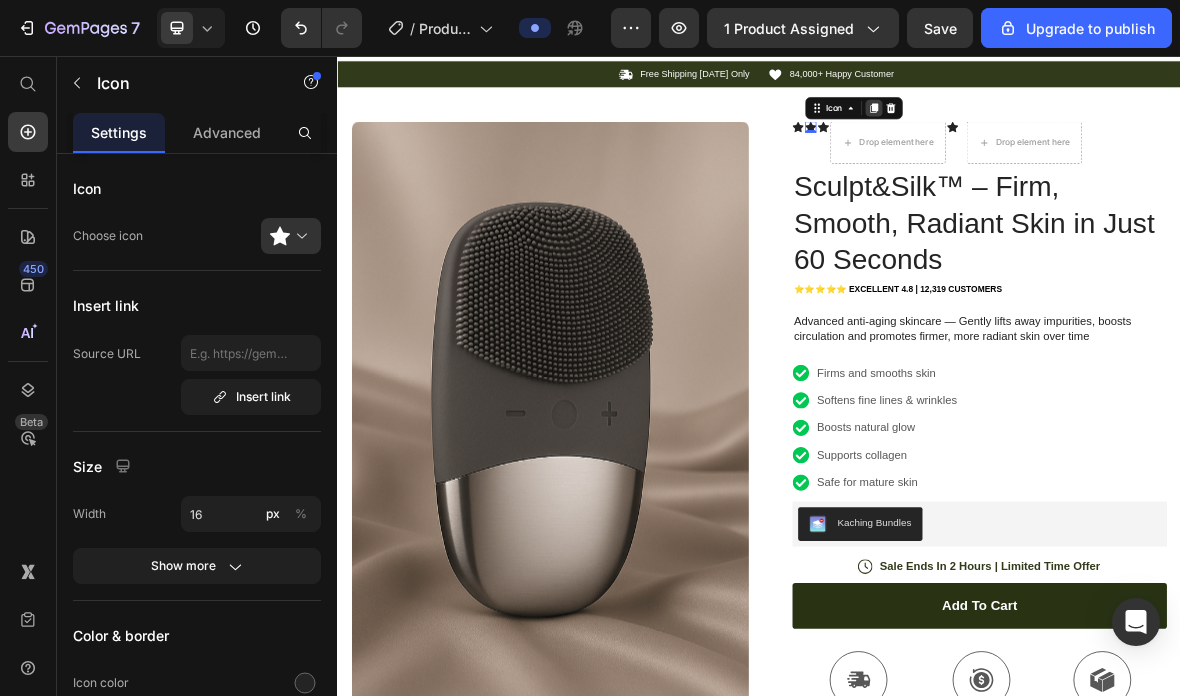 click at bounding box center [1100, 129] 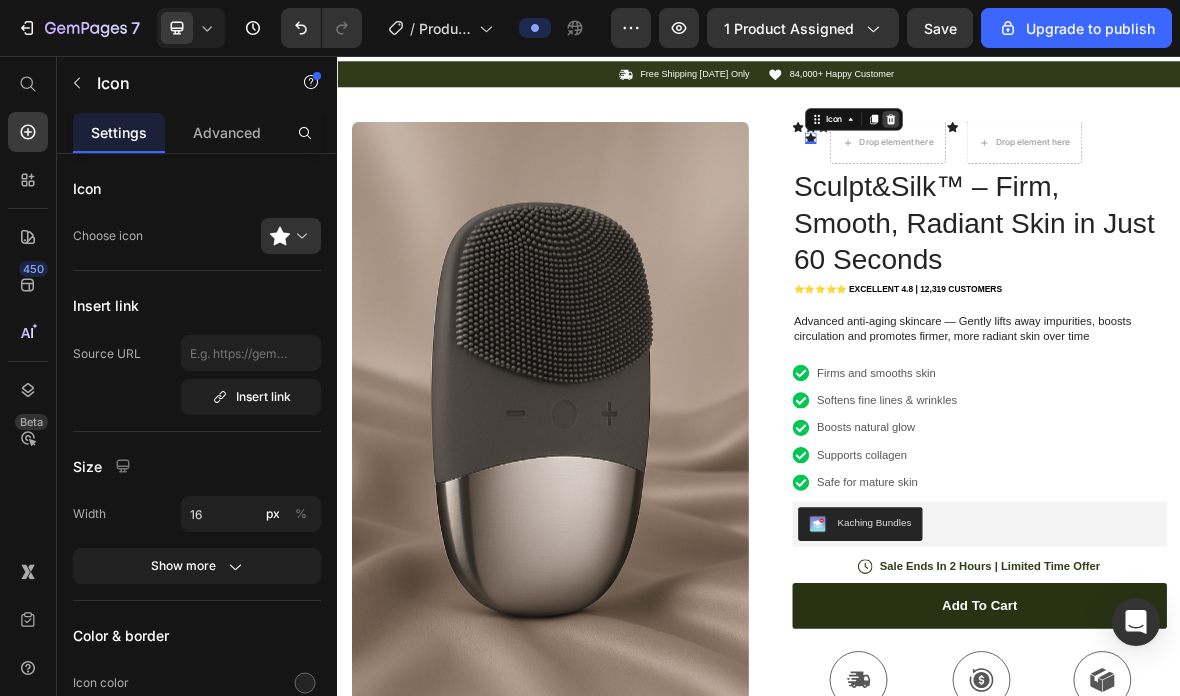 click 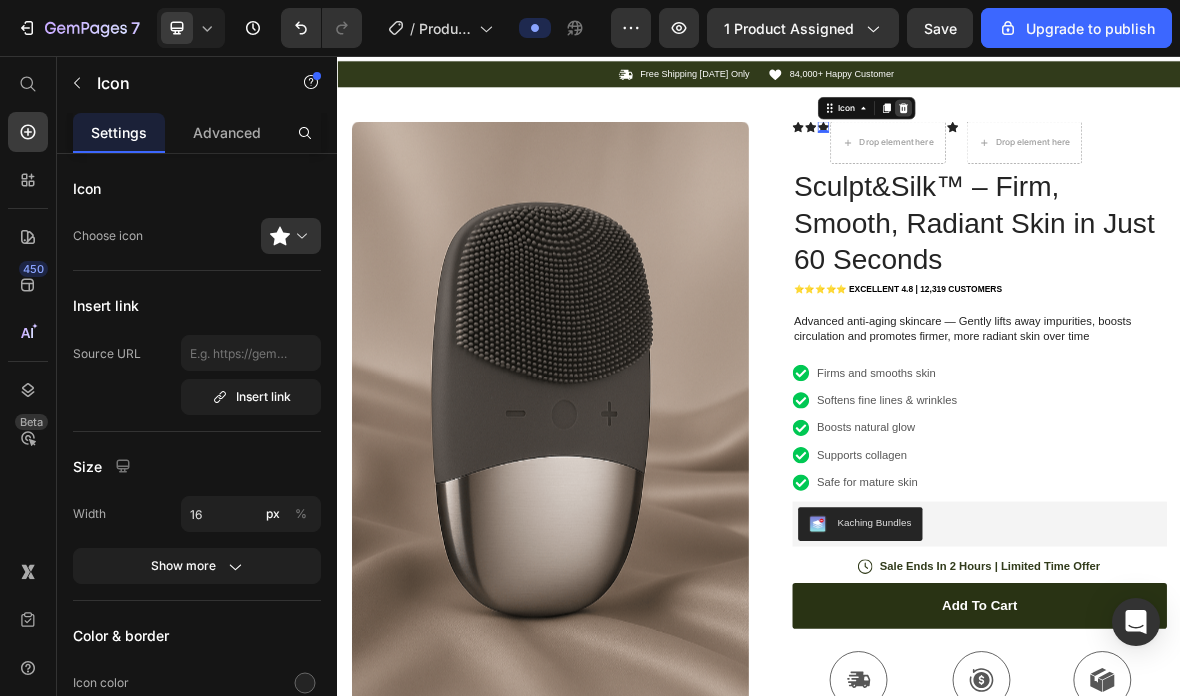click at bounding box center [1142, 129] 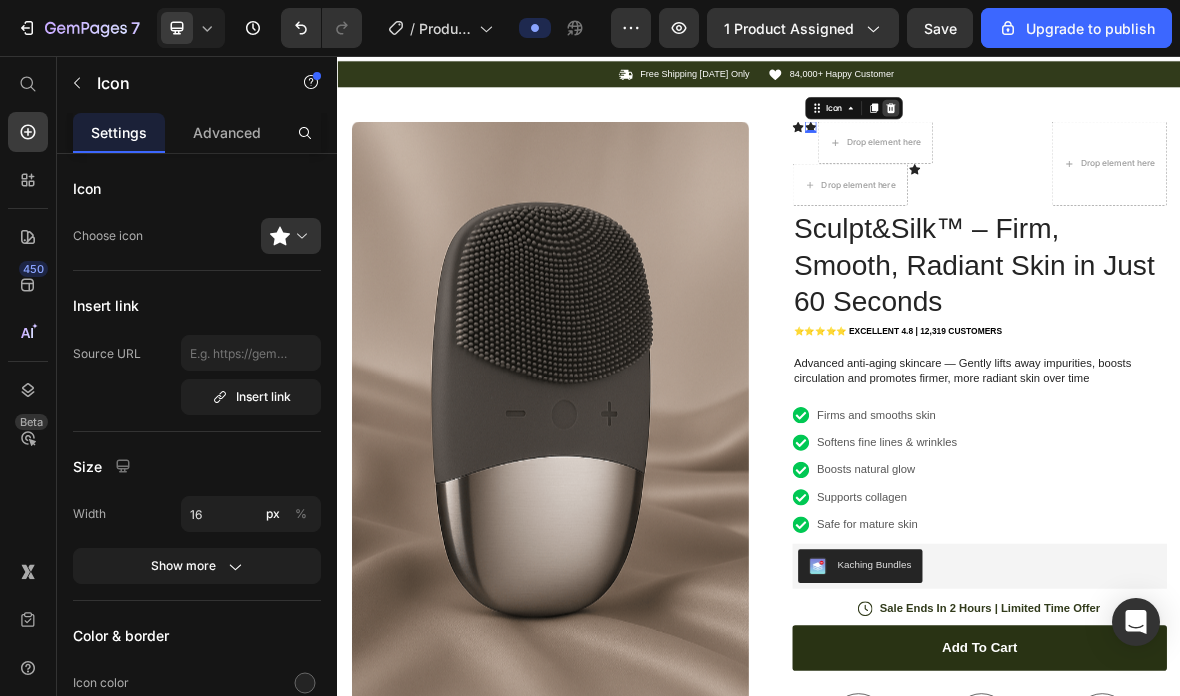 click 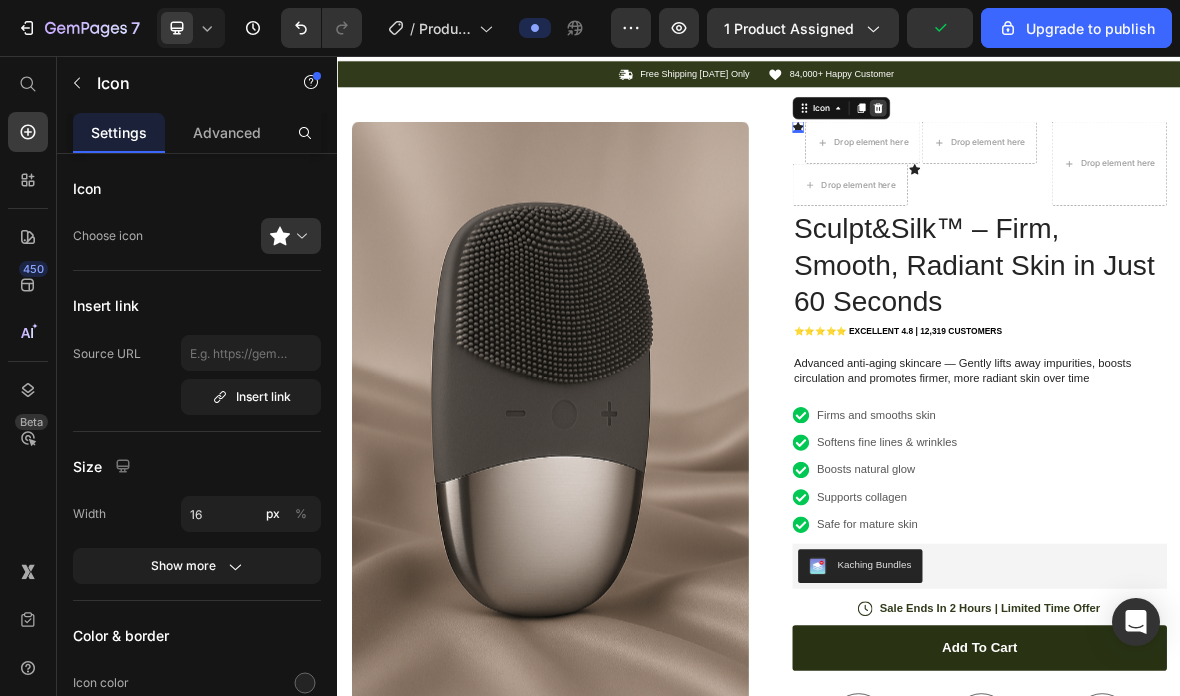 click 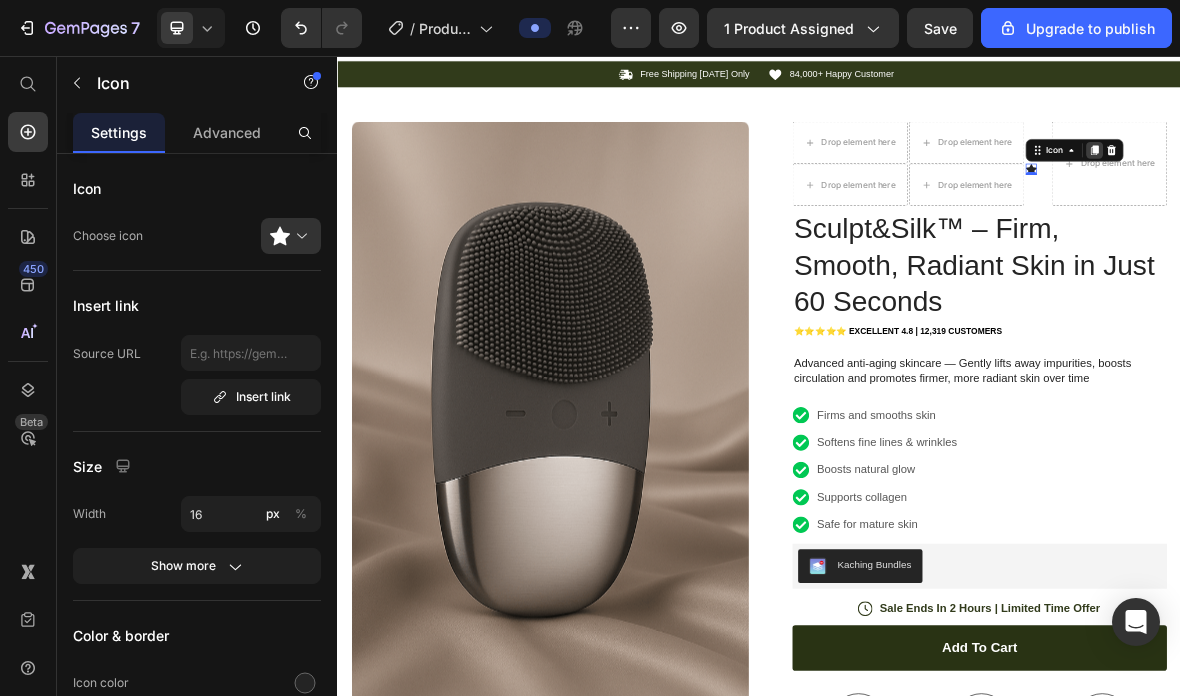 click 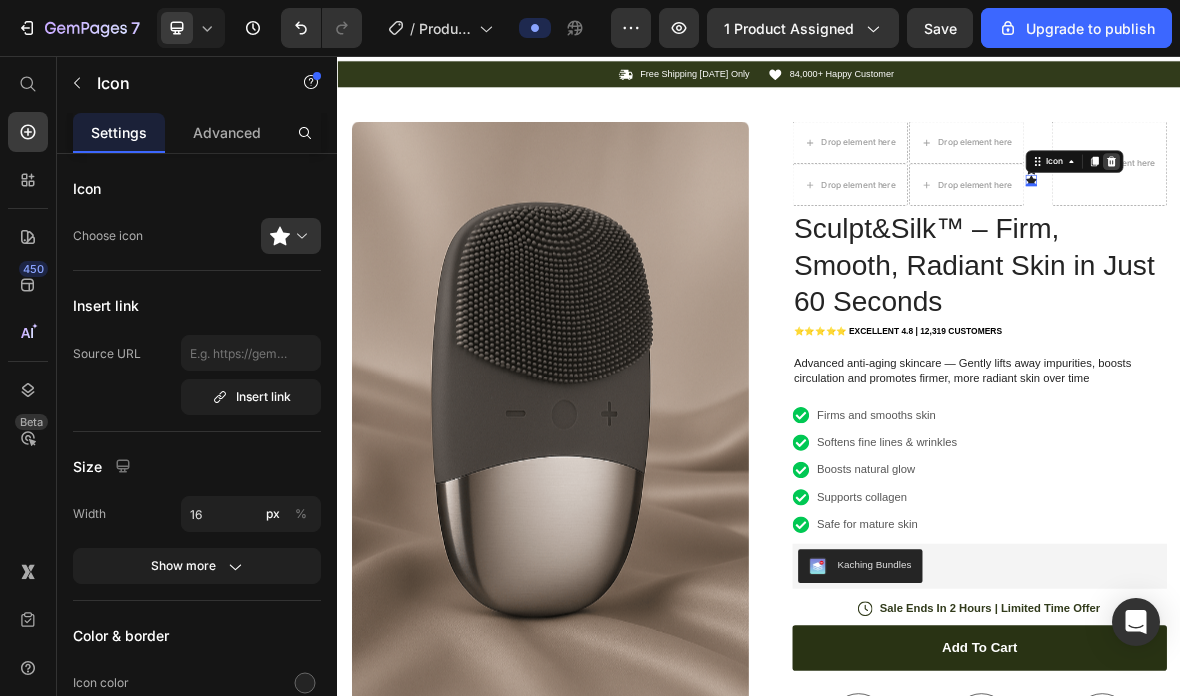 click 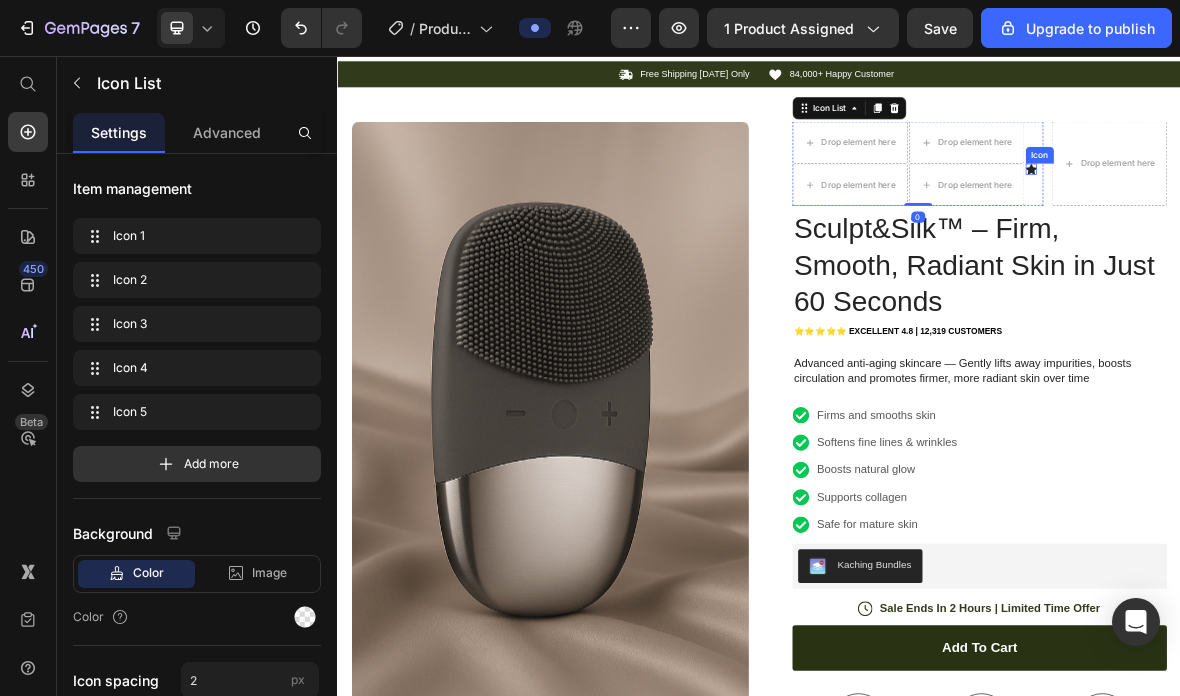 click 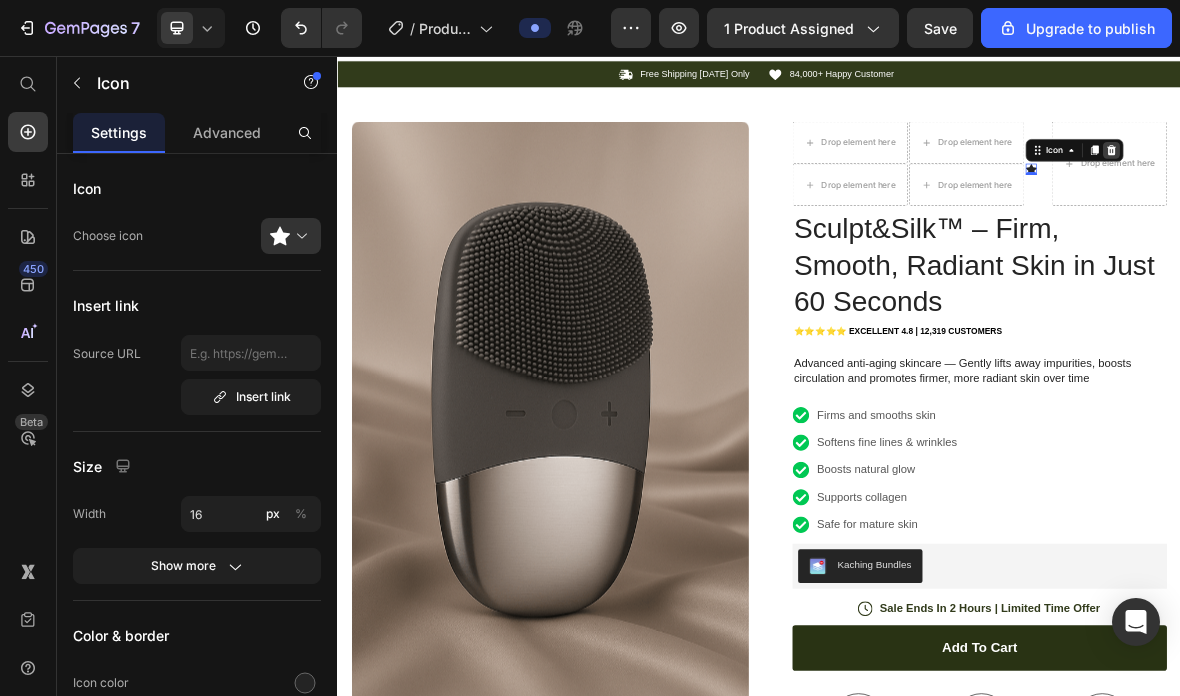 click at bounding box center [1438, 189] 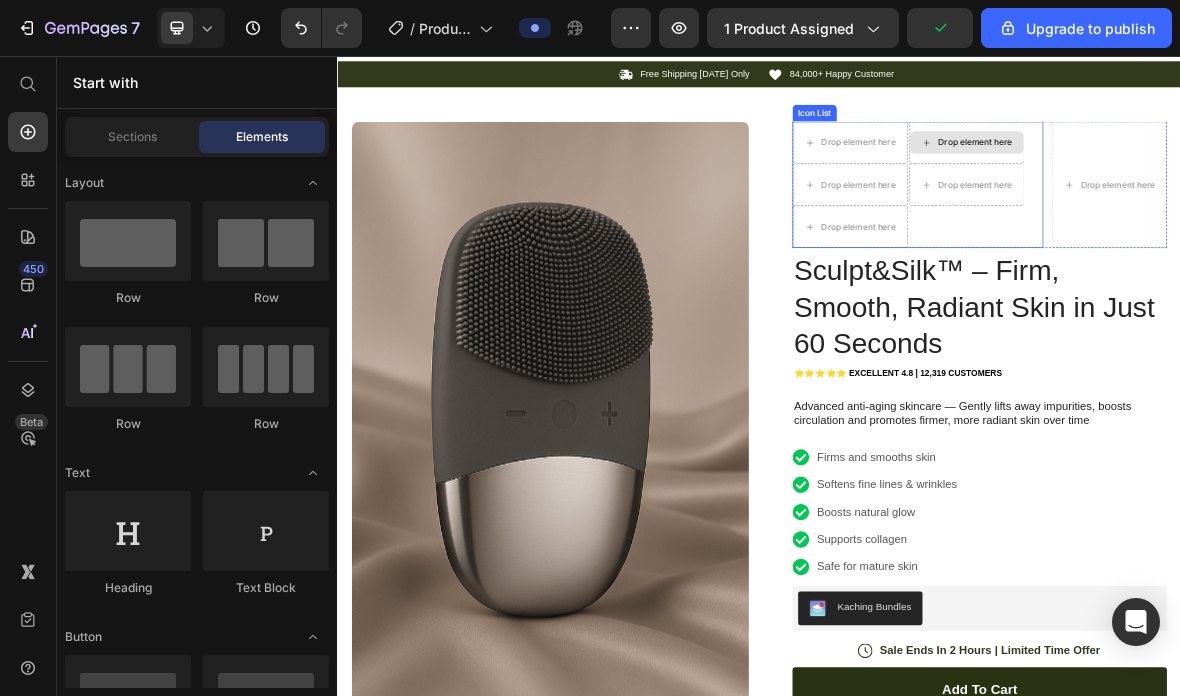 click on "Drop element here" at bounding box center (1232, 178) 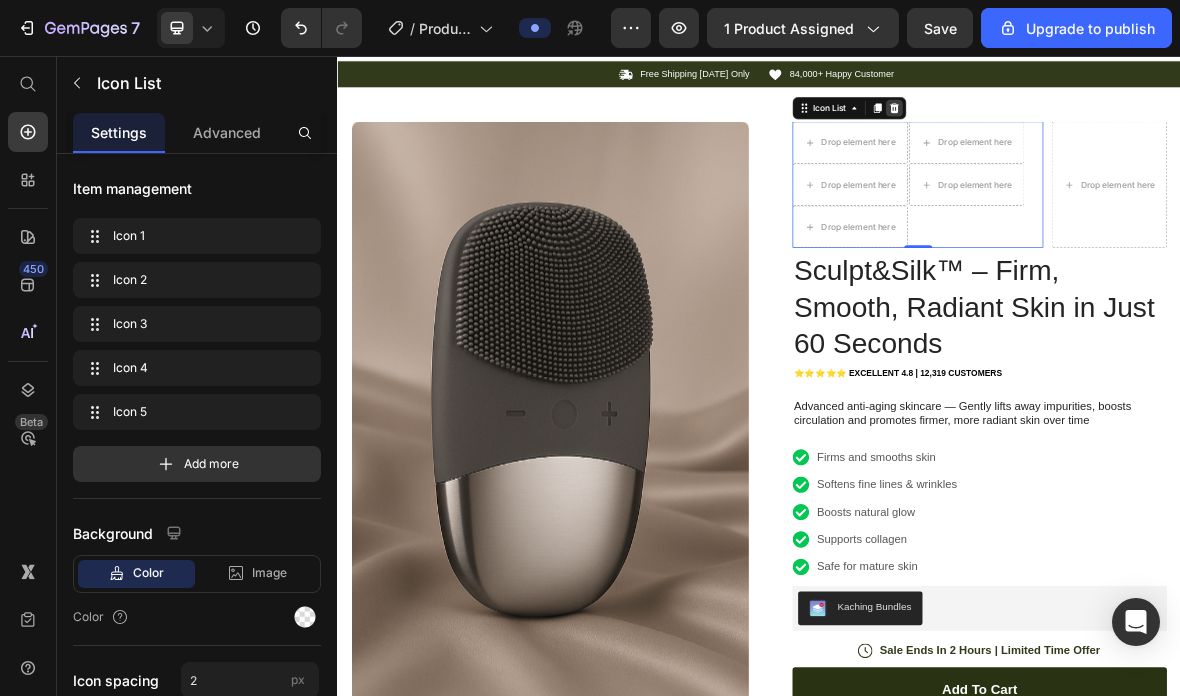 click 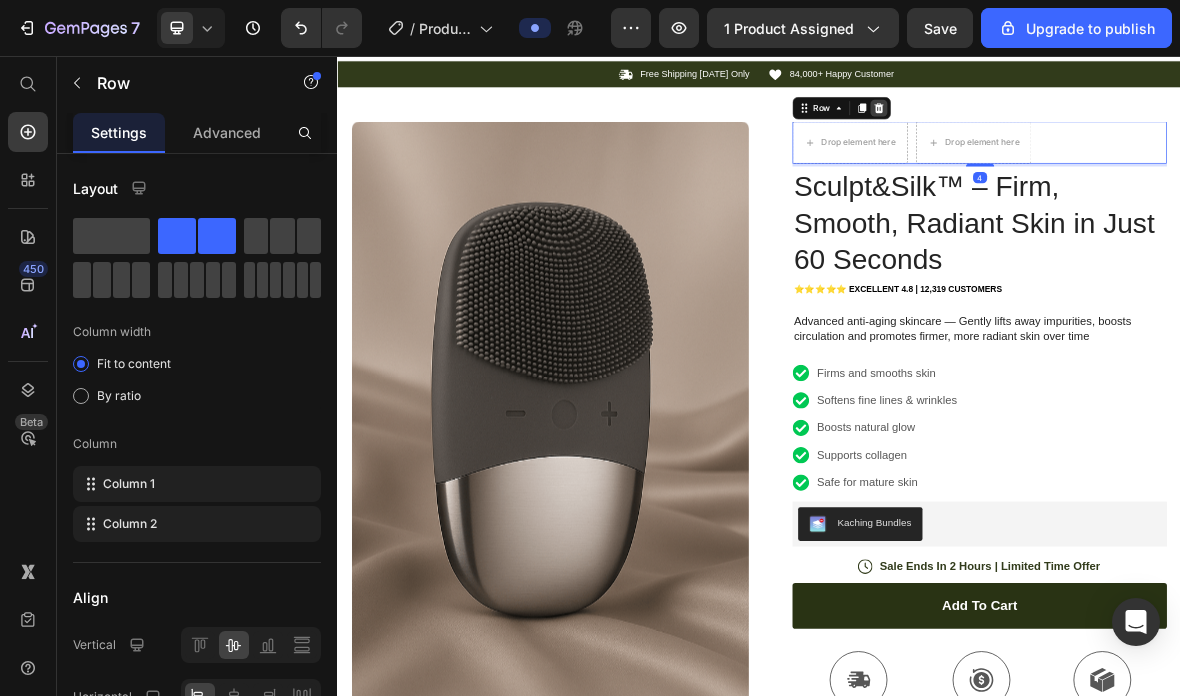 click 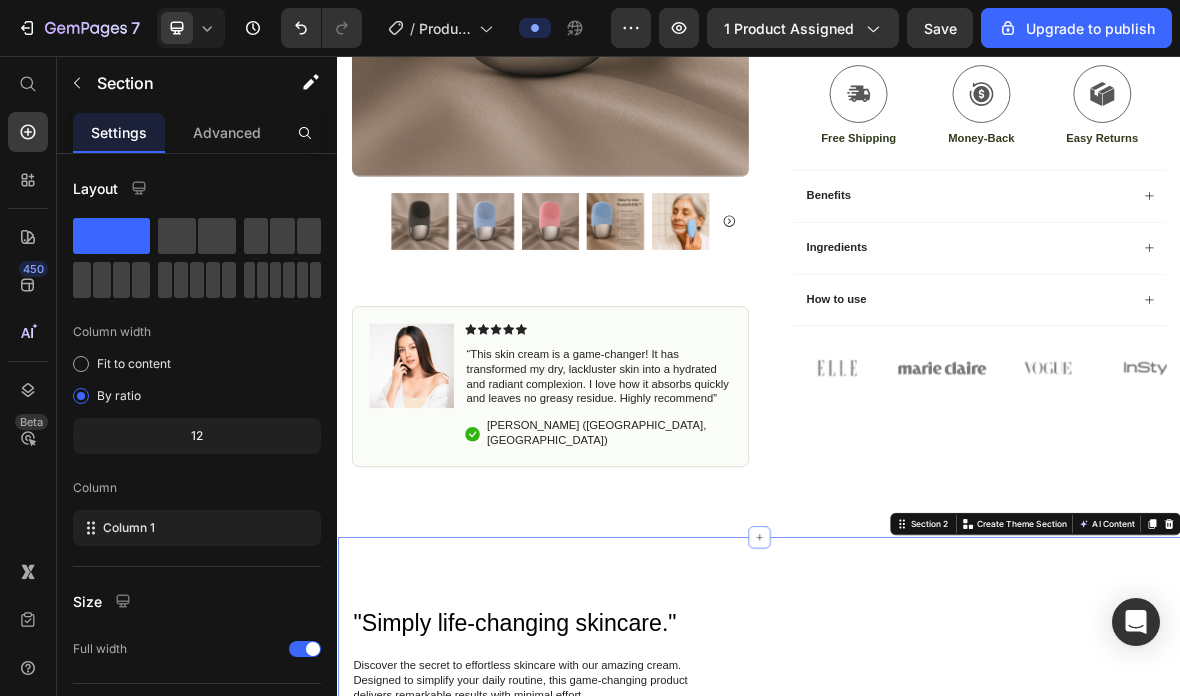 scroll, scrollTop: 772, scrollLeft: 0, axis: vertical 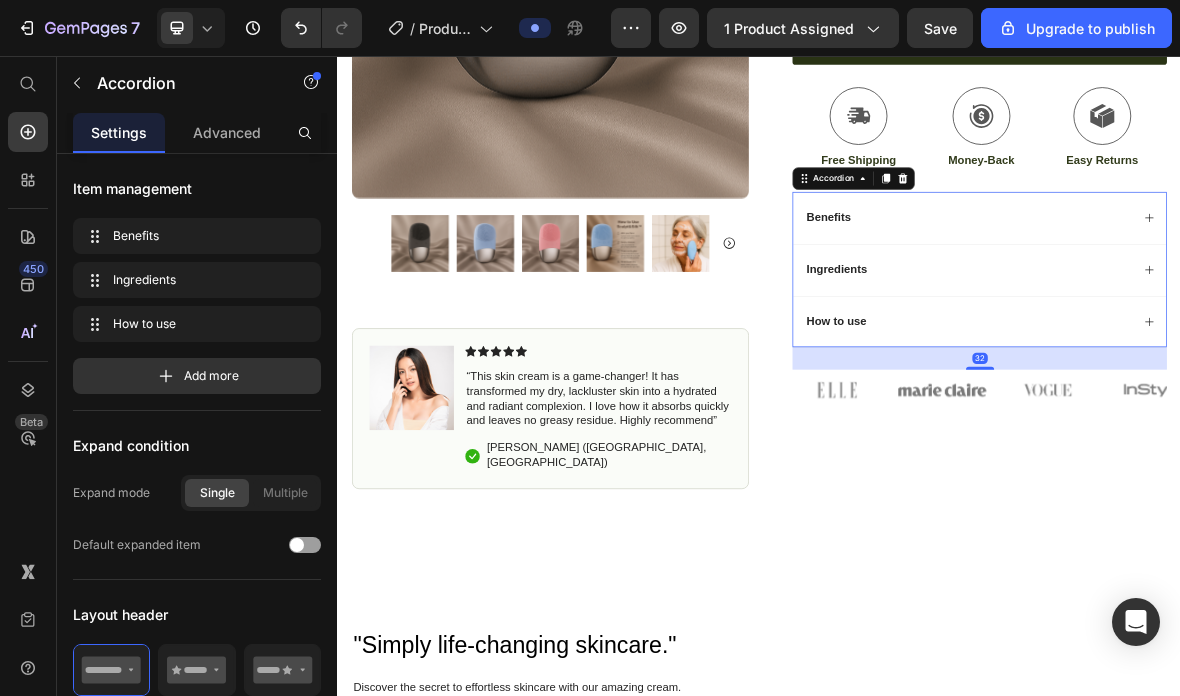 click on "Ingredients" at bounding box center [1234, 360] 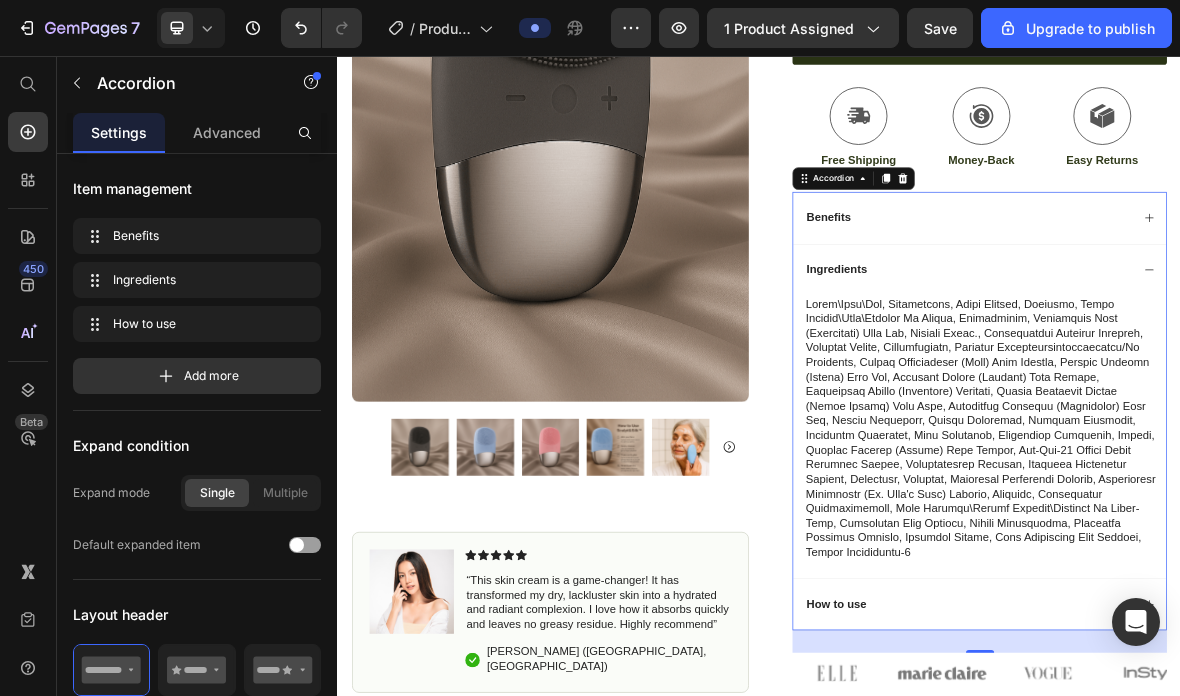 click on "Benefits" at bounding box center [1250, 286] 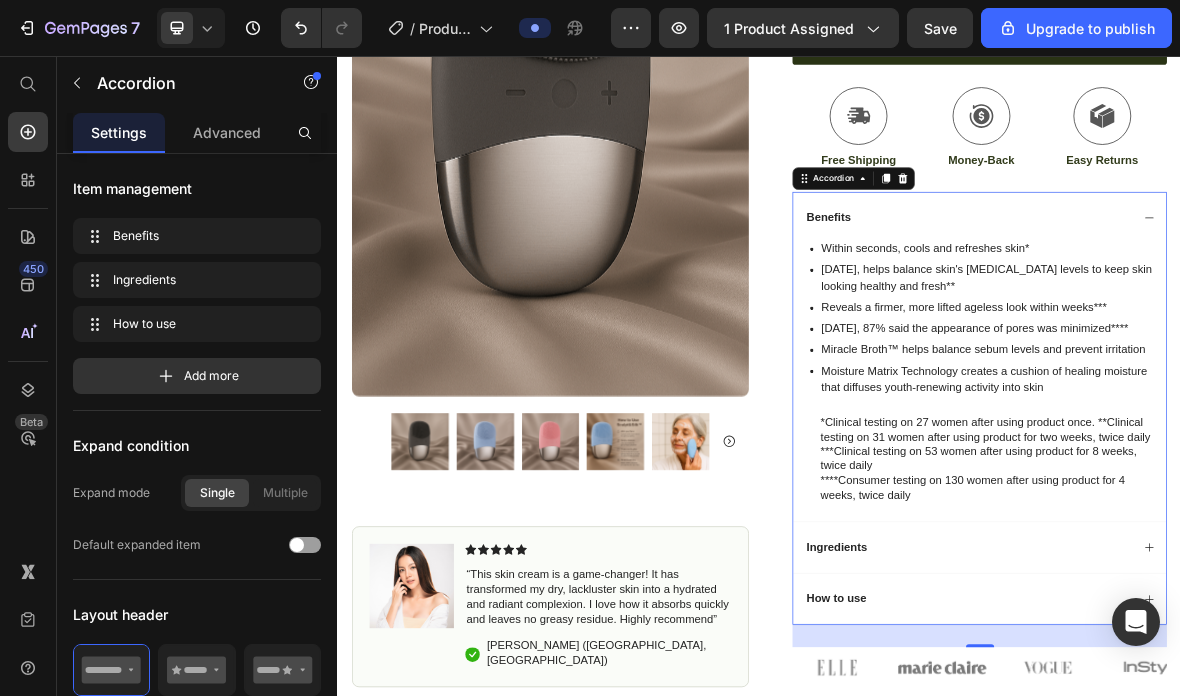 click on "Item List" at bounding box center (1034, 311) 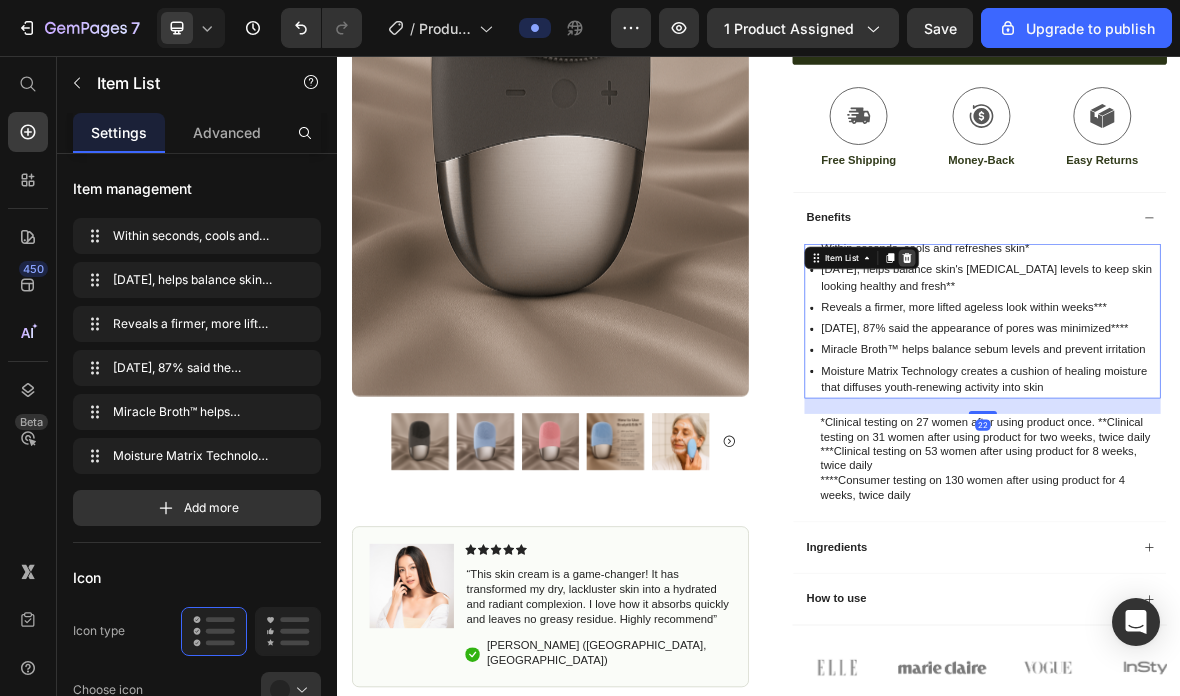 click at bounding box center [1147, 343] 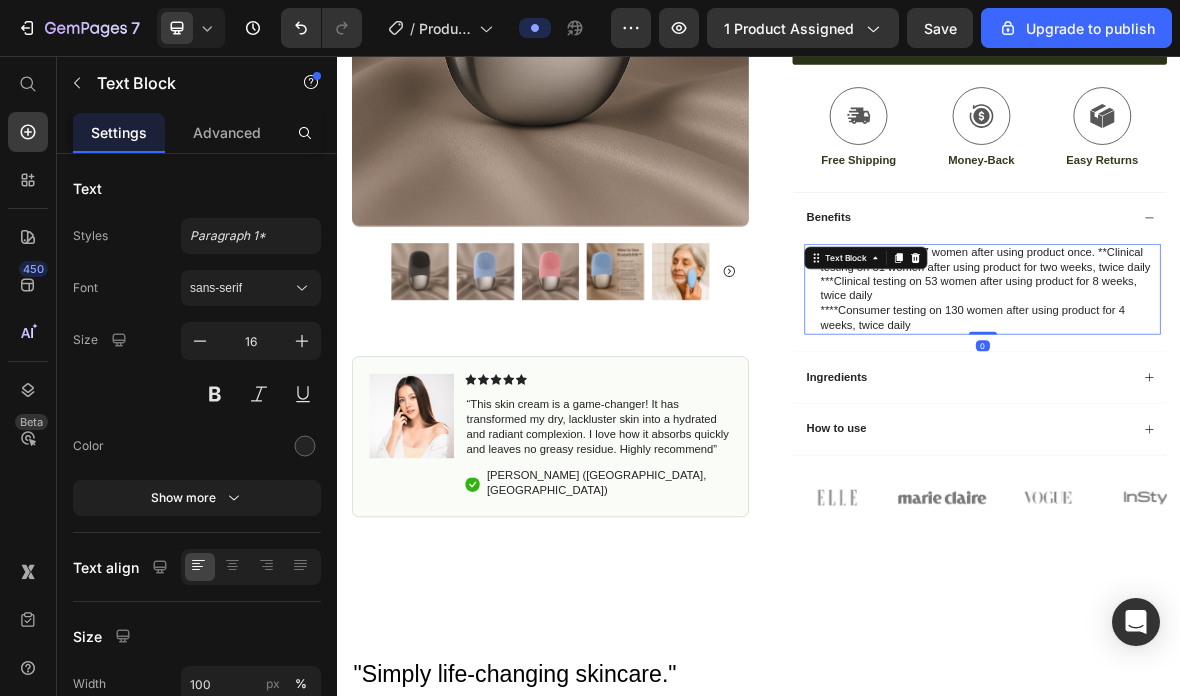 click on "****Consumer testing on 130 women after using product for 4 weeks, twice daily" at bounding box center [1265, 429] 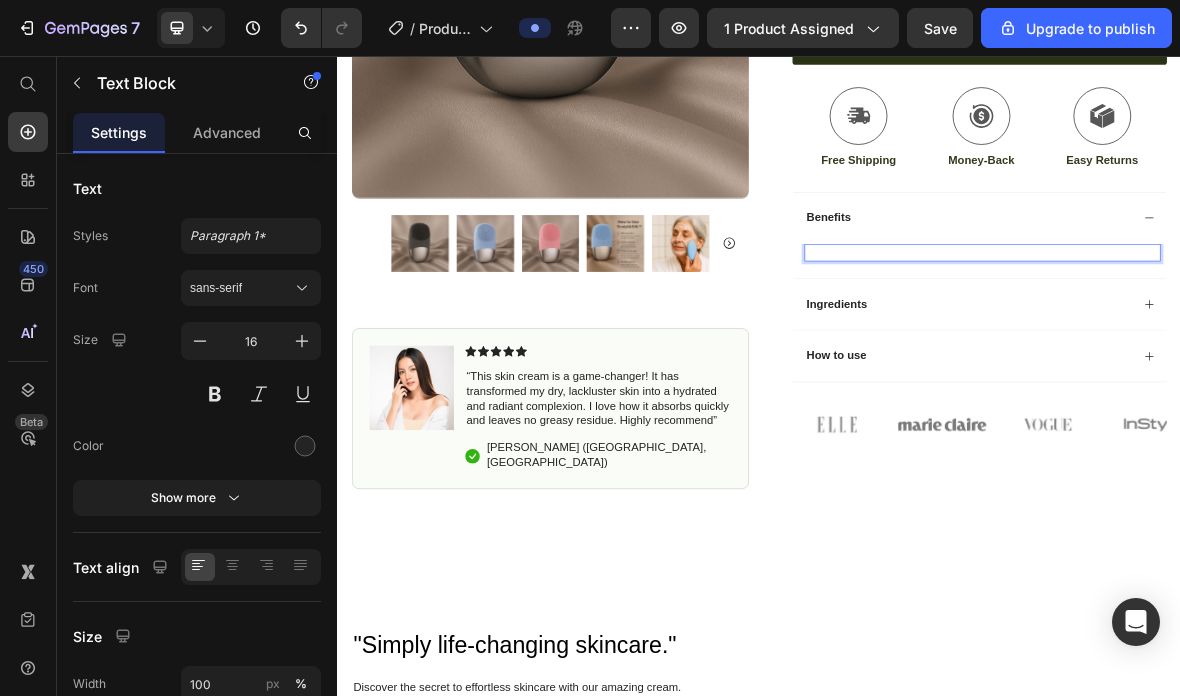 type 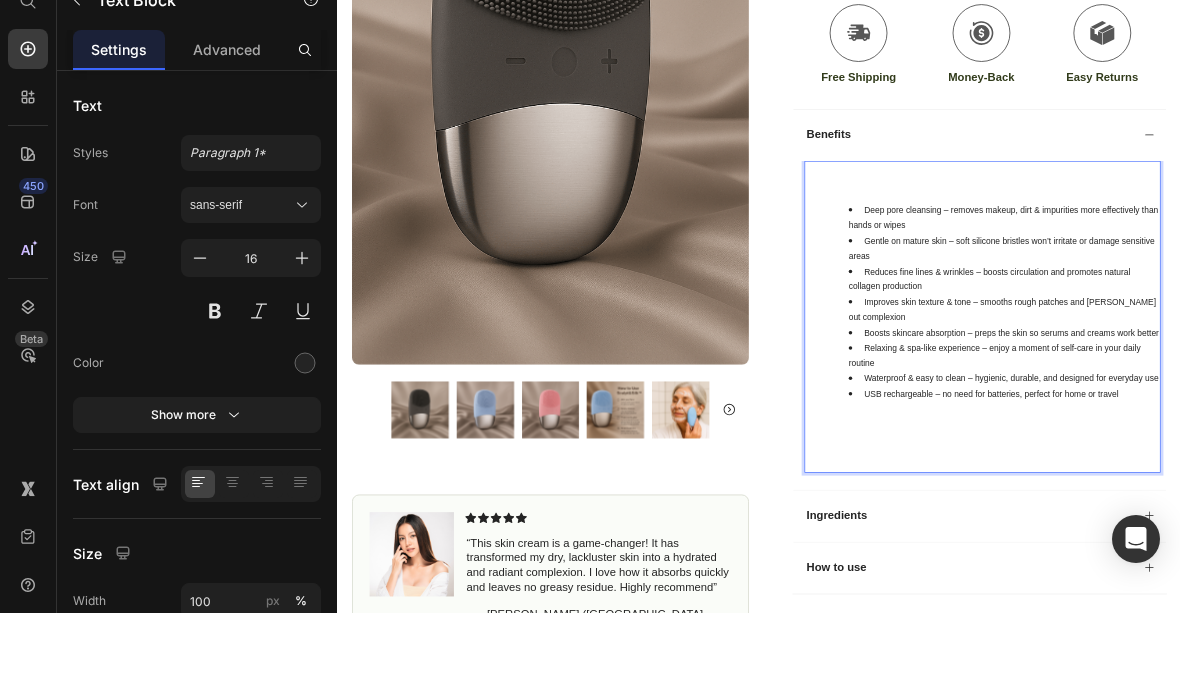 click at bounding box center [1265, 263] 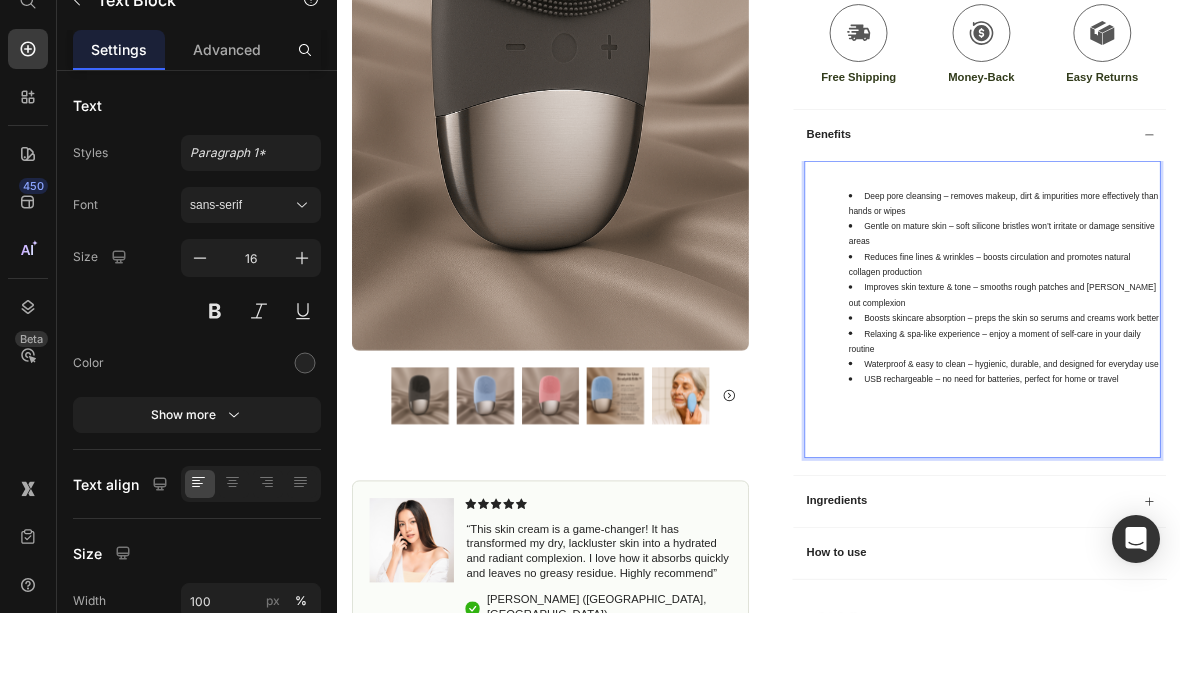 click on "Deep pore cleansing – removes makeup, dirt & impurities more effectively than hands or wipes Gentle on mature skin – soft silicone bristles won’t irritate or damage sensitive areas Reduces fine lines & wrinkles – boosts circulation and promotes natural collagen production Improves skin texture & tone – smooths rough patches and [PERSON_NAME] out complexion Boosts skincare absorption – preps the skin so serums and creams work better Relaxing & spa-like experience – enjoy a moment of self-care in your daily routine Waterproof & easy to clean – hygienic, durable, and designed for everyday use USB rechargeable – no need for batteries, perfect for home or travel" at bounding box center (1265, 451) 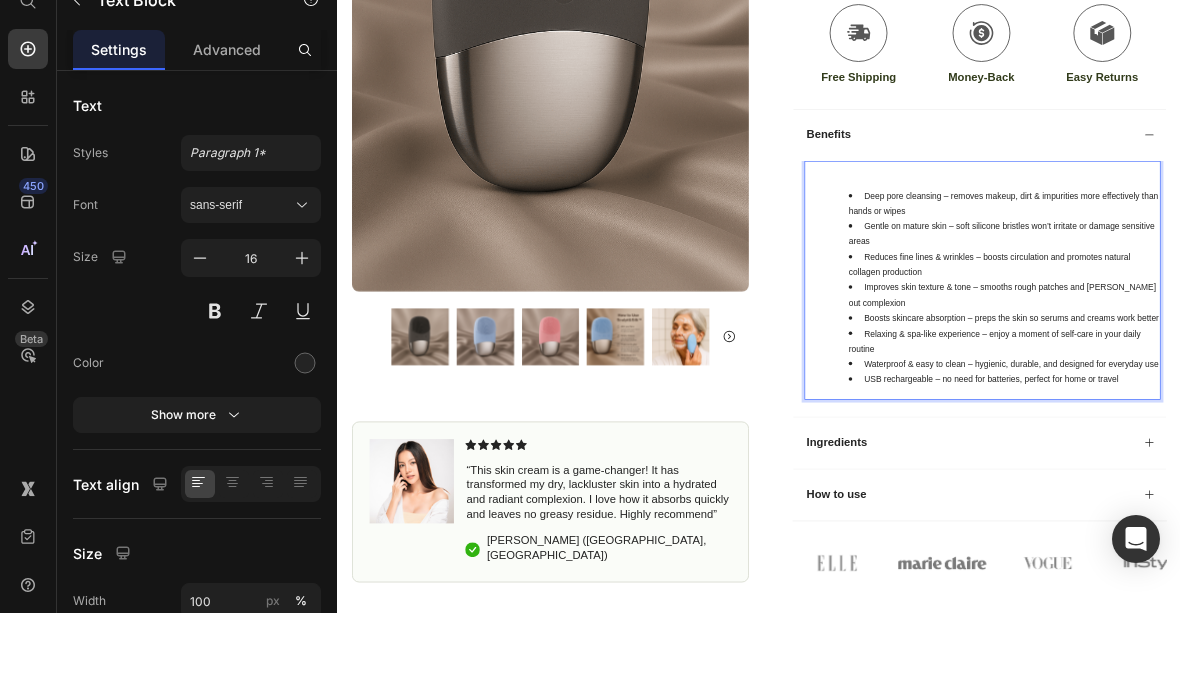 click on "Deep pore cleansing – removes makeup, dirt & impurities more effectively than hands or wipes Gentle on mature skin – soft silicone bristles won’t irritate or damage sensitive areas Reduces fine lines & wrinkles – boosts circulation and promotes natural collagen production Improves skin texture & tone – smooths rough patches and [PERSON_NAME] out complexion Boosts skincare absorption – preps the skin so serums and creams work better Relaxing & spa-like experience – enjoy a moment of self-care in your daily routine Waterproof & easy to clean – hygienic, durable, and designed for everyday use USB rechargeable – no need for batteries, perfect for home or travel Text Block   0" at bounding box center (1254, 410) 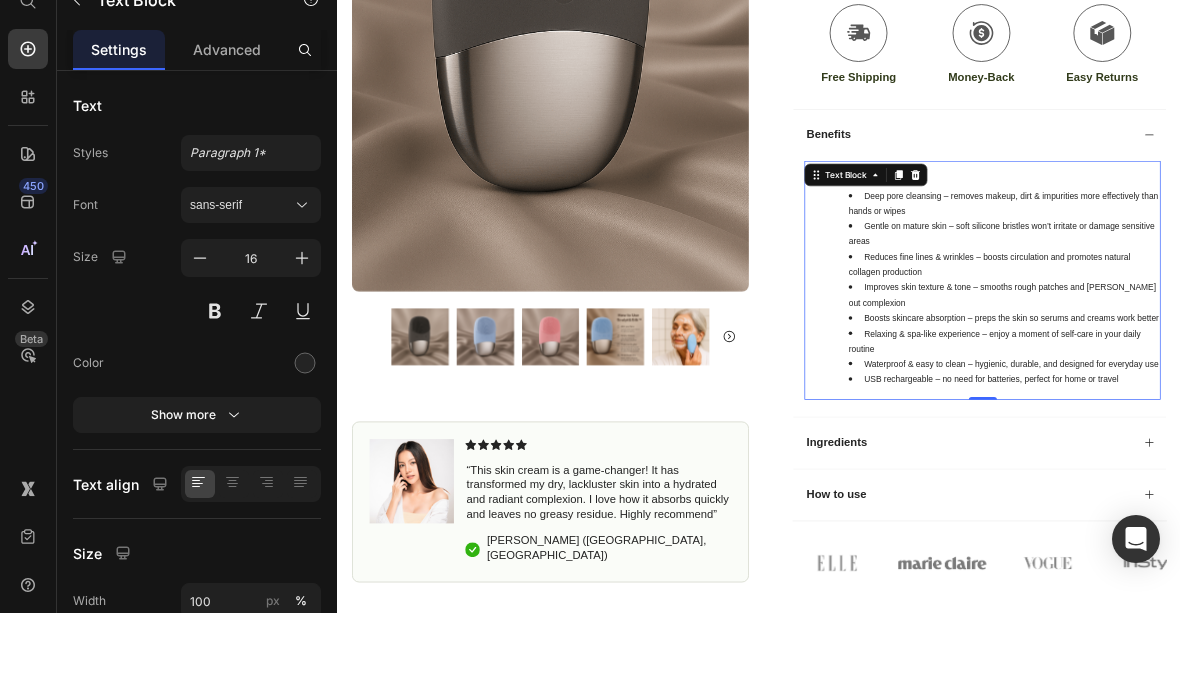 click on "Deep pore cleansing – removes makeup, dirt & impurities more effectively than hands or wipes Gentle on mature skin – soft silicone bristles won’t irritate or damage sensitive areas Reduces fine lines & wrinkles – boosts circulation and promotes natural collagen production Improves skin texture & tone – smooths rough patches and [PERSON_NAME] out complexion Boosts skincare absorption – preps the skin so serums and creams work better Relaxing & spa-like experience – enjoy a moment of self-care in your daily routine Waterproof & easy to clean – hygienic, durable, and designed for everyday use USB rechargeable – no need for batteries, perfect for home or travel" at bounding box center (1265, 420) 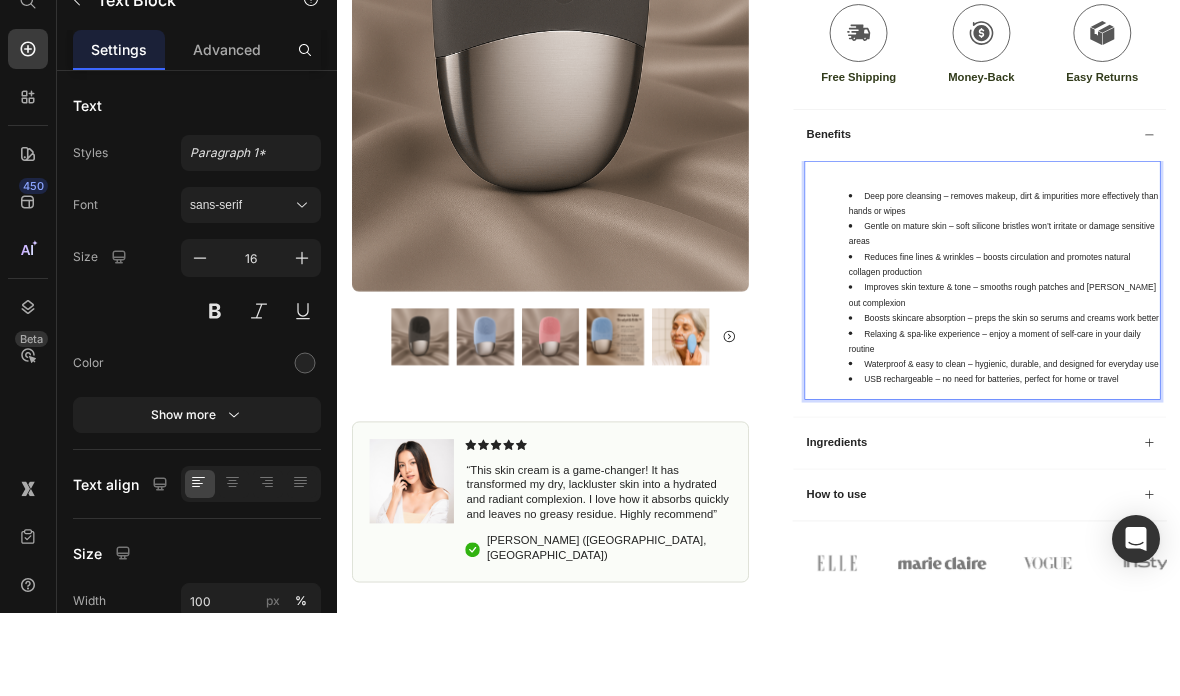 click at bounding box center [1265, 252] 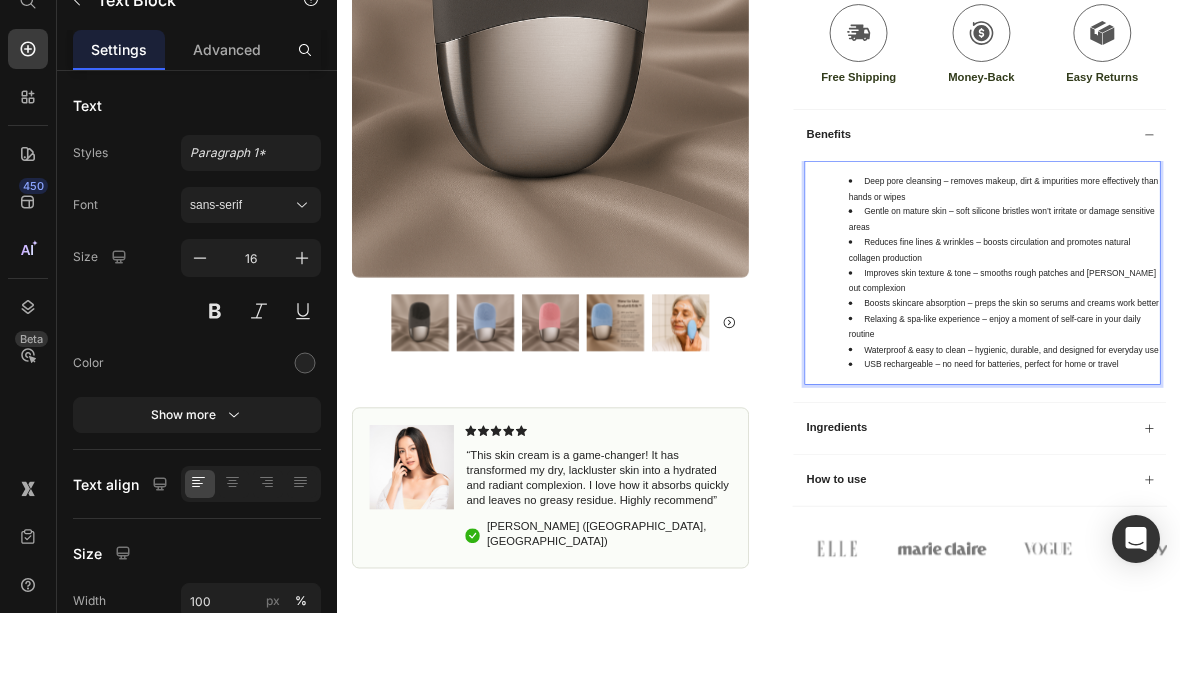 click on "Deep pore cleansing – removes makeup, dirt & impurities more effectively than hands or wipes Gentle on mature skin – soft silicone bristles won’t irritate or damage sensitive areas Reduces fine lines & wrinkles – boosts circulation and promotes natural collagen production Improves skin texture & tone – smooths rough patches and [PERSON_NAME] out complexion Boosts skincare absorption – preps the skin so serums and creams work better Relaxing & spa-like experience – enjoy a moment of self-care in your daily routine Waterproof & easy to clean – hygienic, durable, and designed for everyday use USB rechargeable – no need for batteries, perfect for home or travel" at bounding box center (1265, 399) 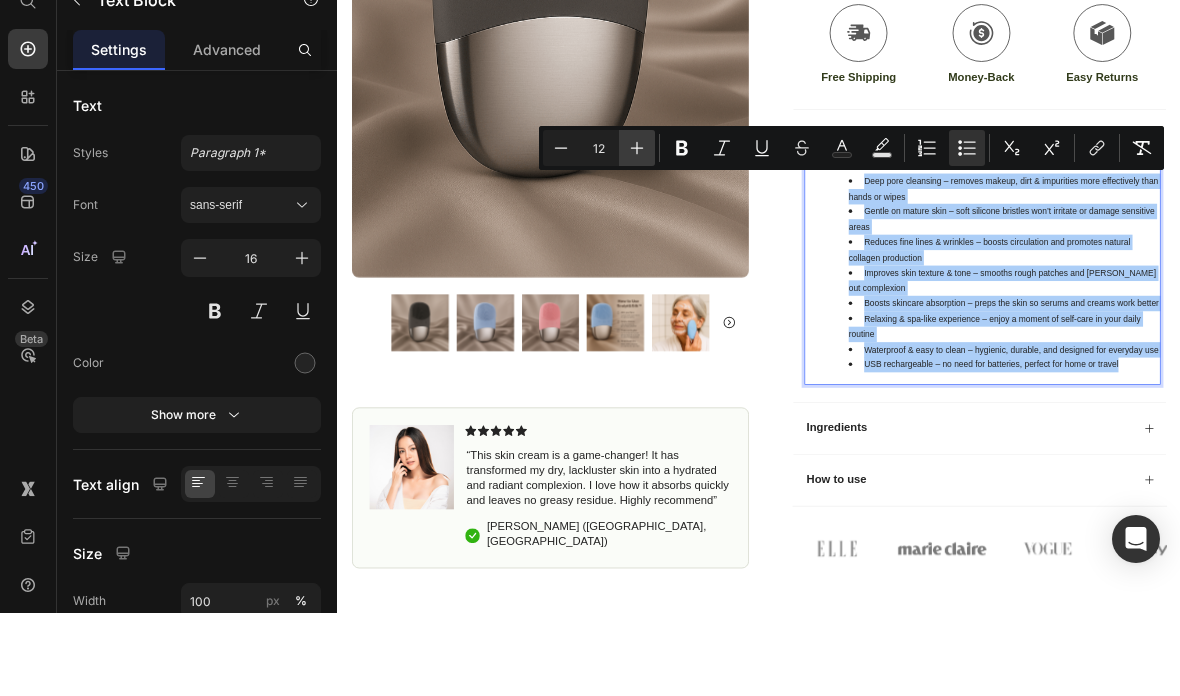 click 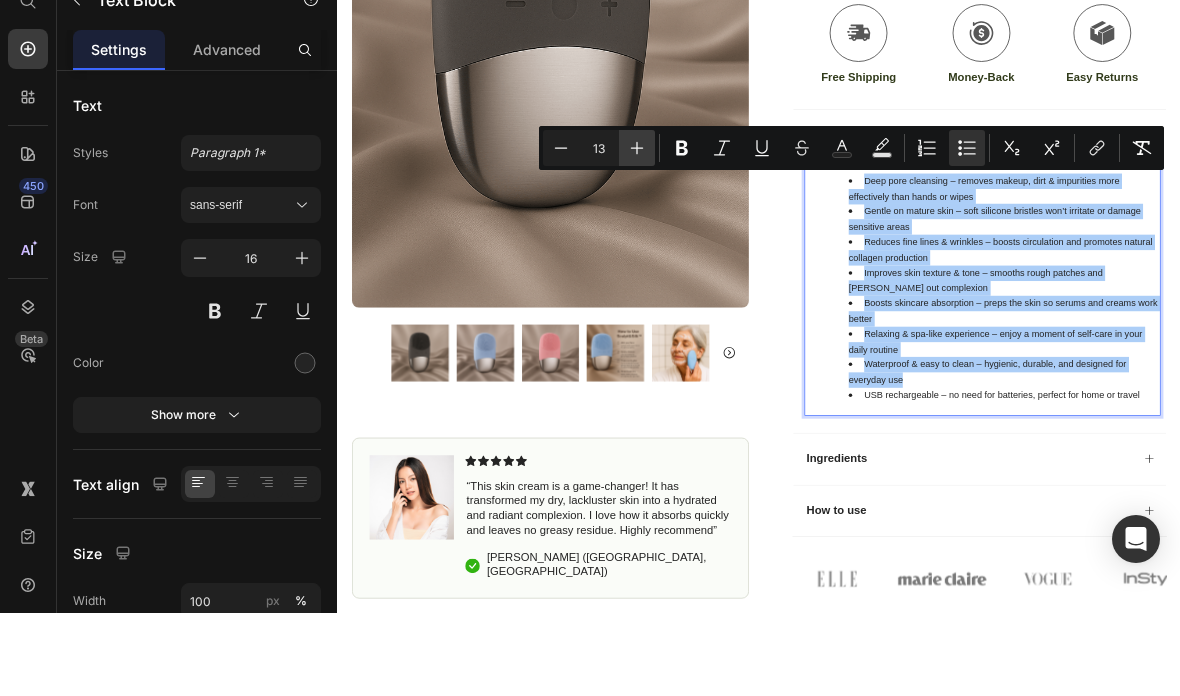 click 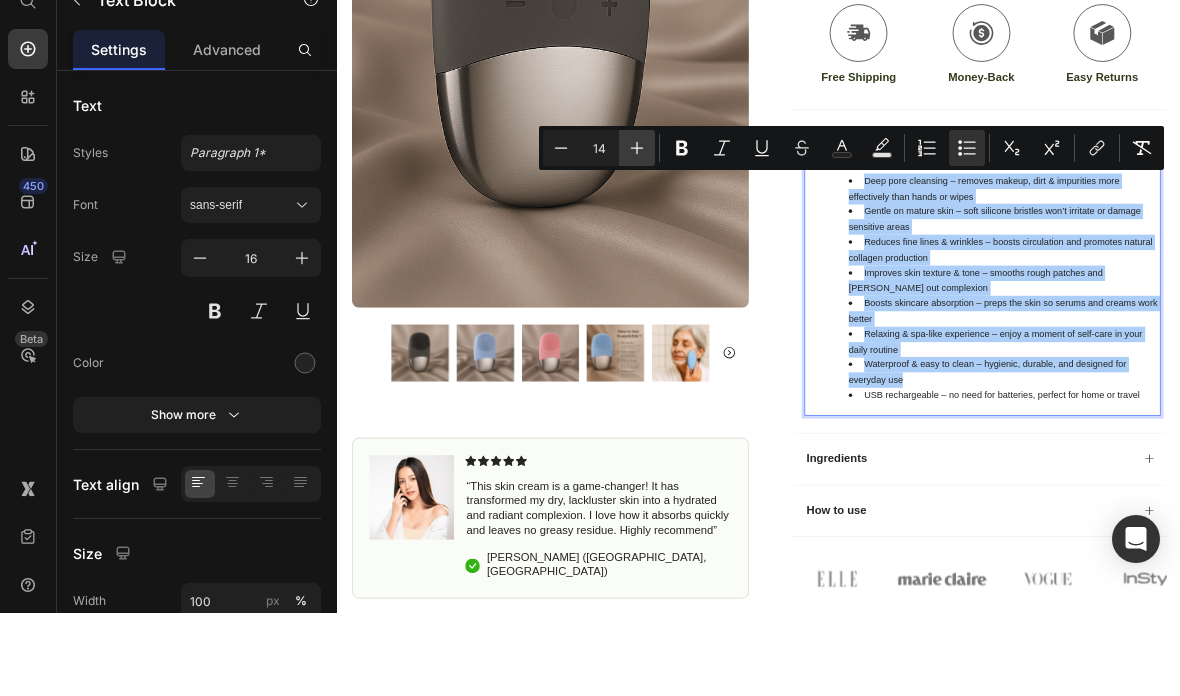 click 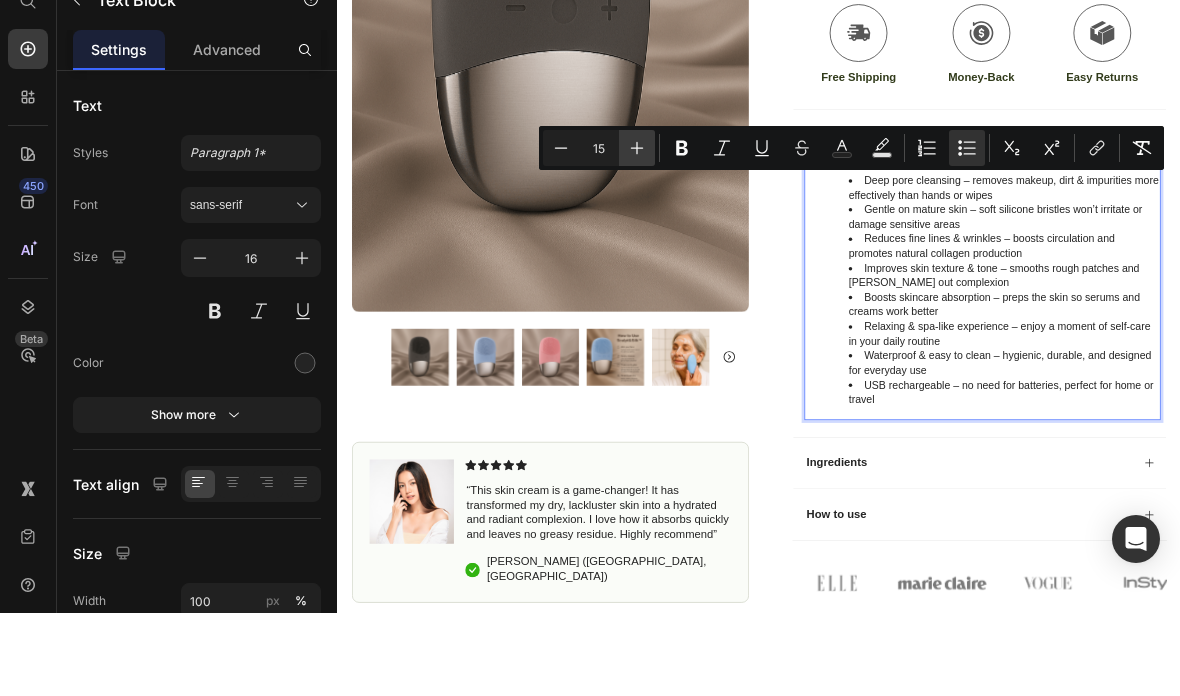 click 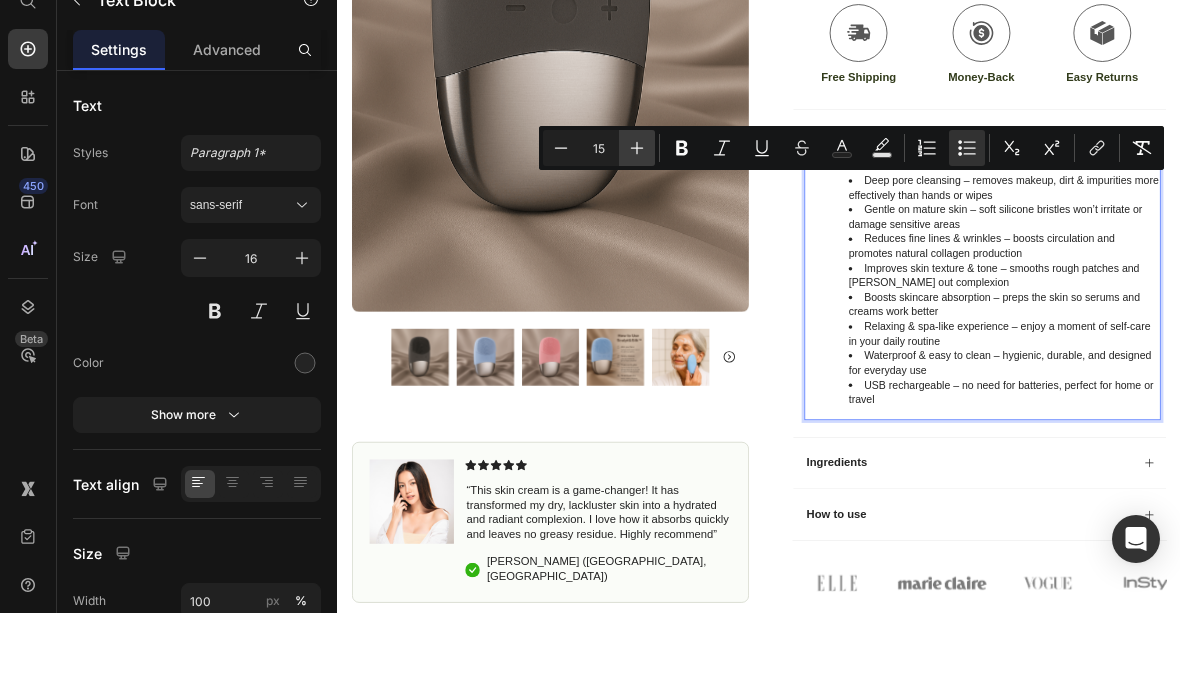 type on "16" 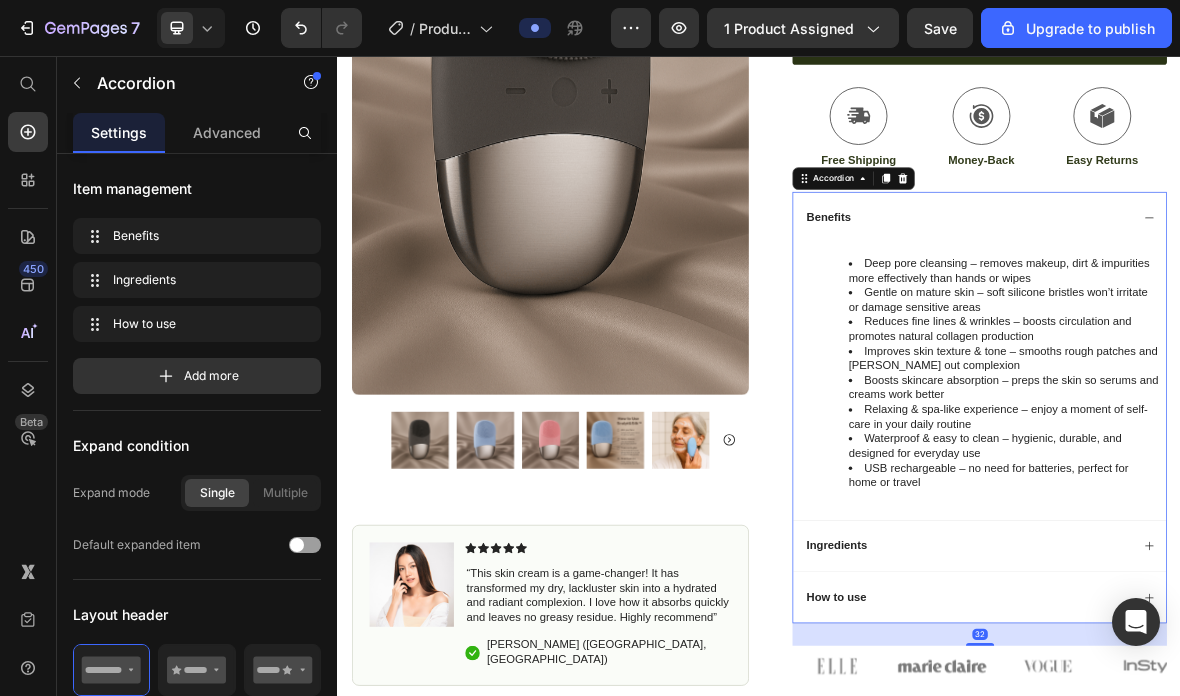 click on "Benefits" at bounding box center (1250, 286) 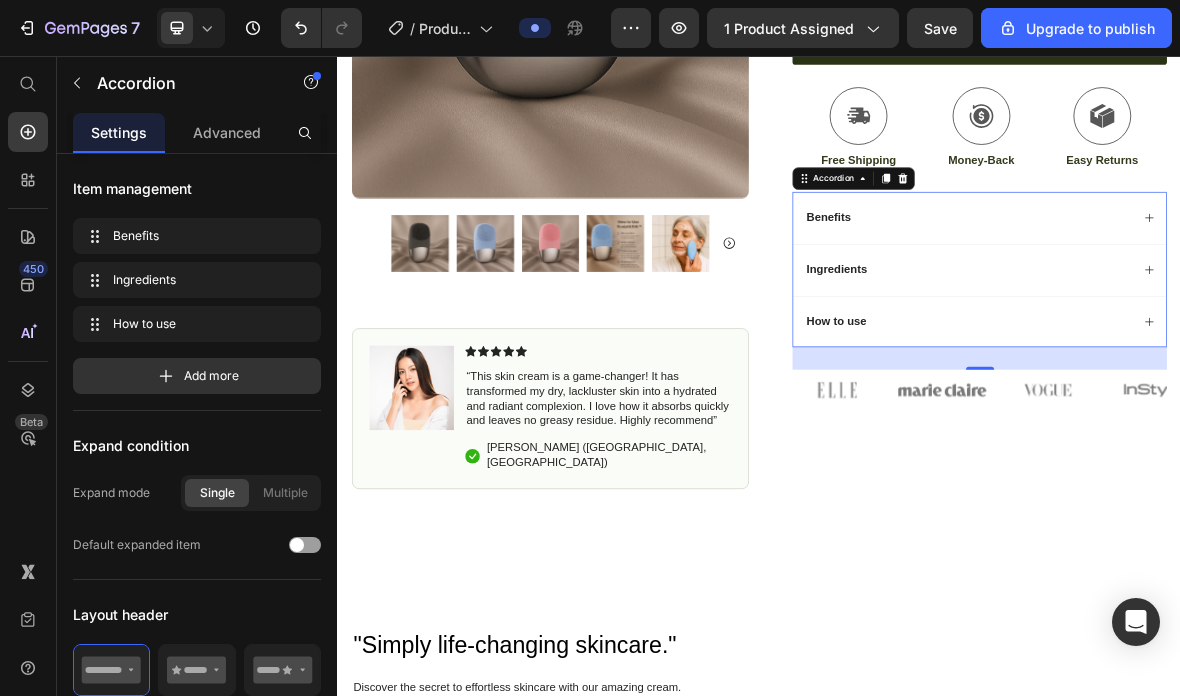 click on "Ingredients" at bounding box center [1234, 360] 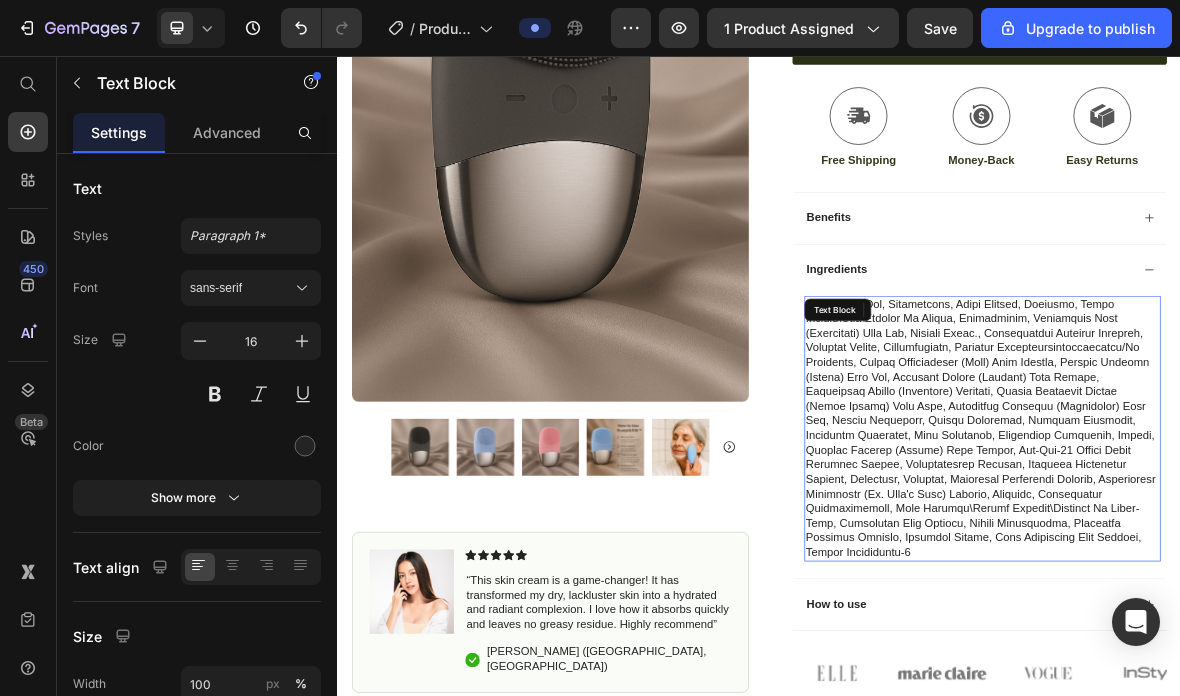click on "Text Block" at bounding box center (1048, 417) 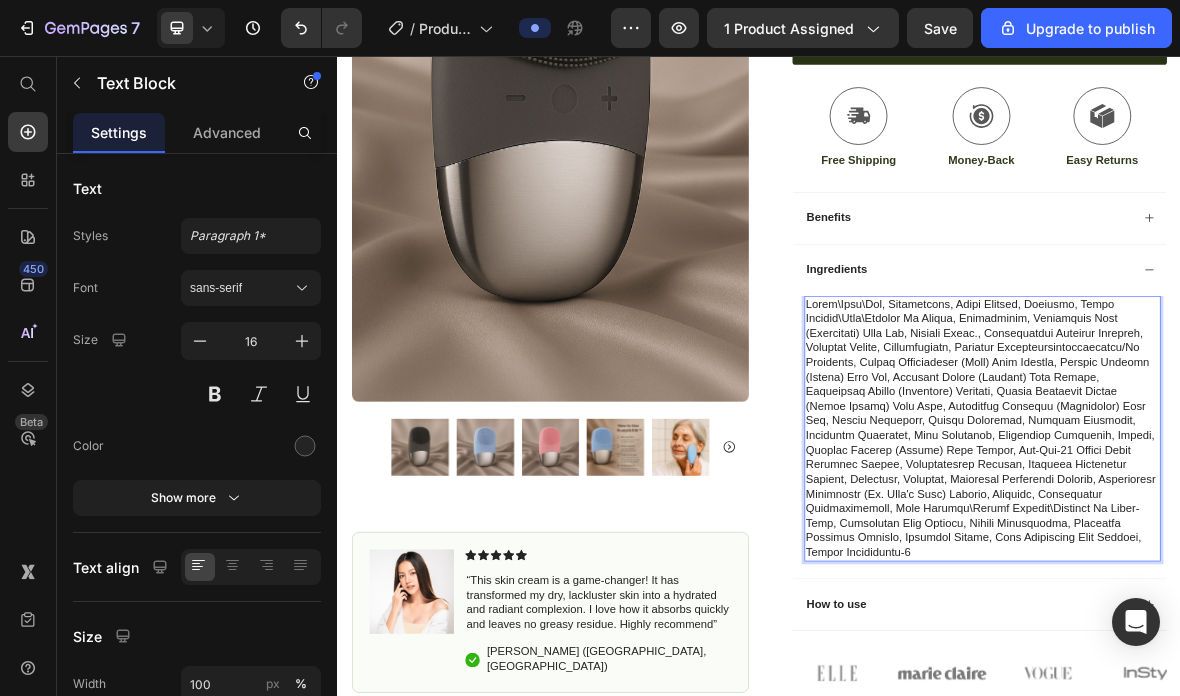 click at bounding box center [1254, 586] 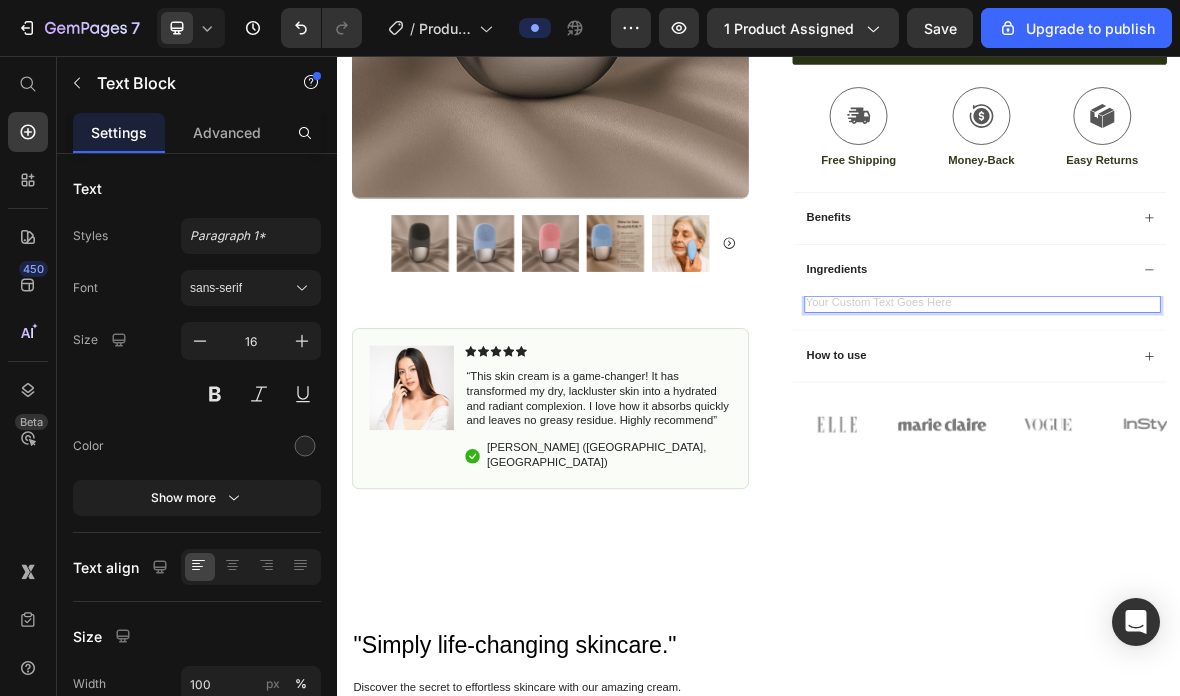 click at bounding box center (1254, 409) 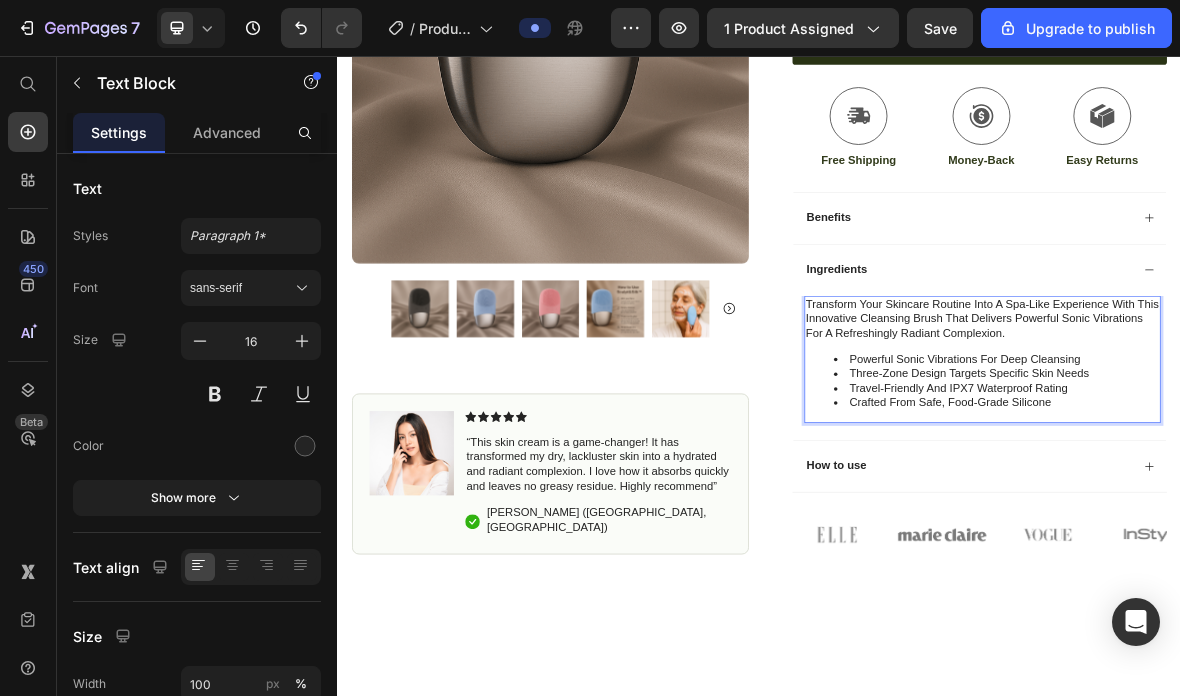 click on "Transform your skincare routine into a spa-like experience with this innovative cleansing brush that delivers powerful sonic vibrations for a refreshingly radiant complexion." at bounding box center [1254, 430] 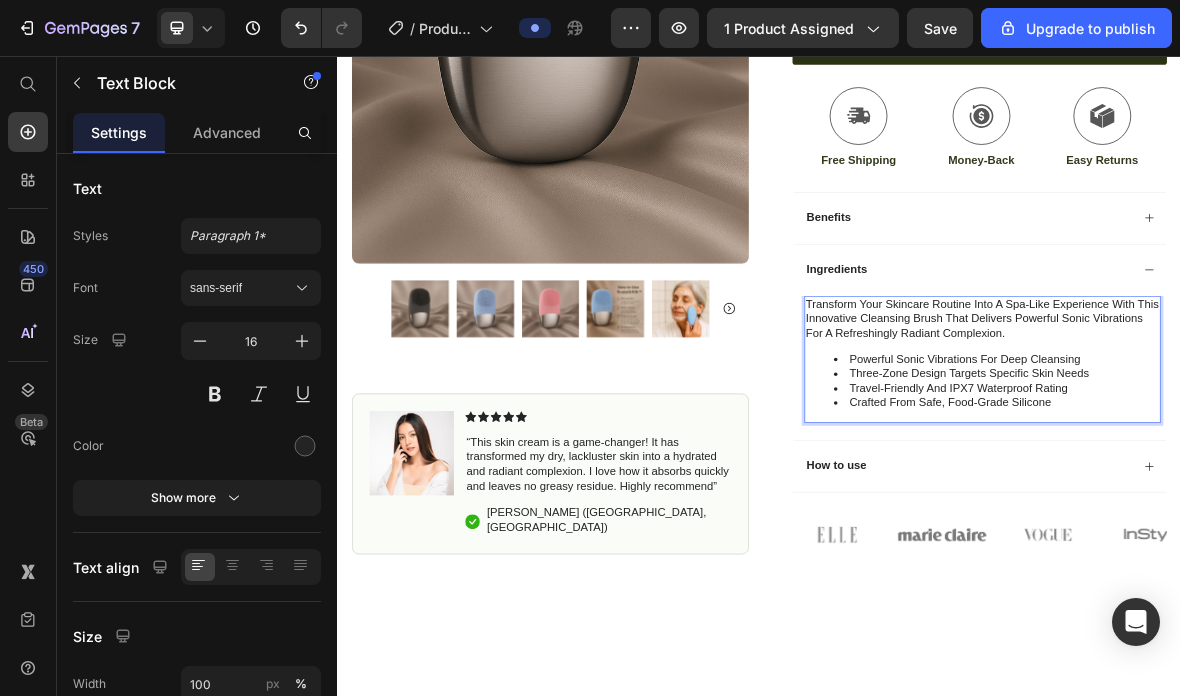 click on "Transform your skincare routine into a spa-like experience with this innovative cleansing brush that delivers powerful sonic vibrations for a refreshingly radiant complexion." at bounding box center (1254, 430) 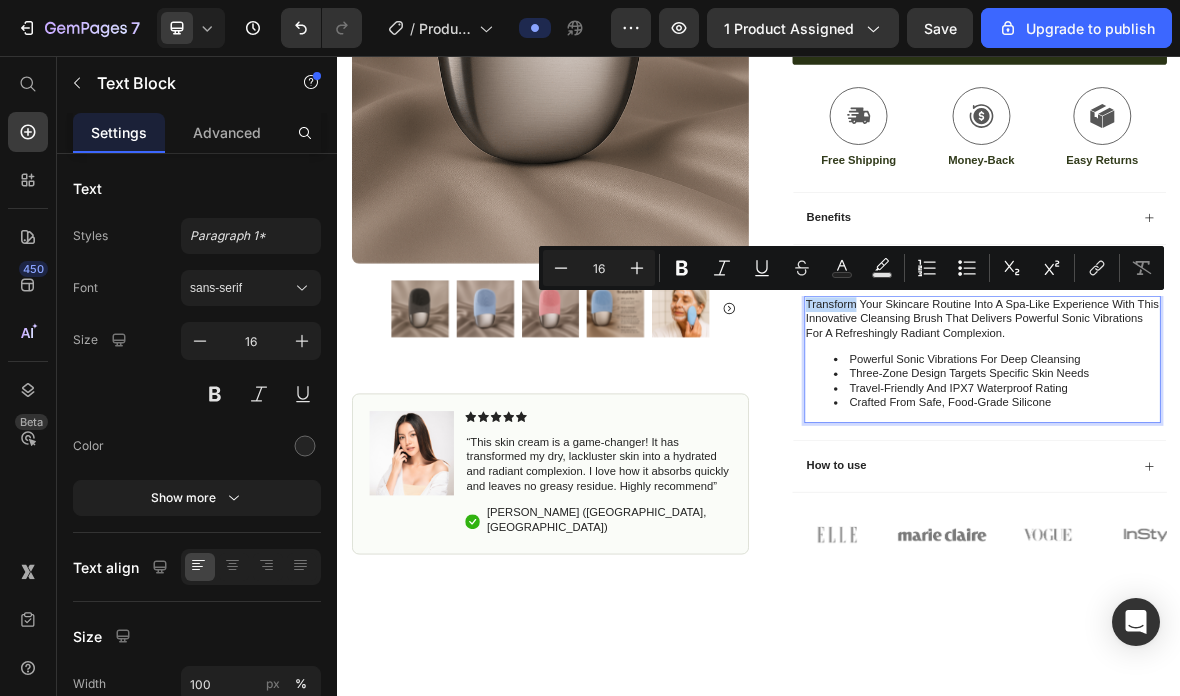 click on "Crafted from safe, food-grade silicone" at bounding box center [1274, 549] 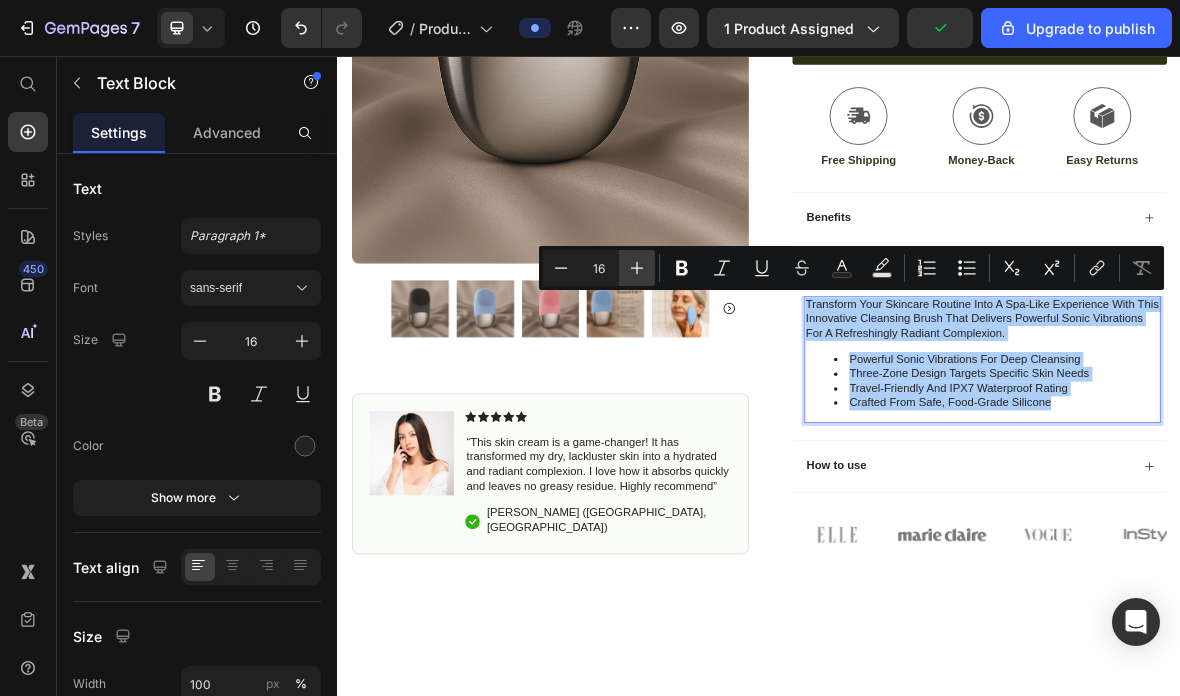 click 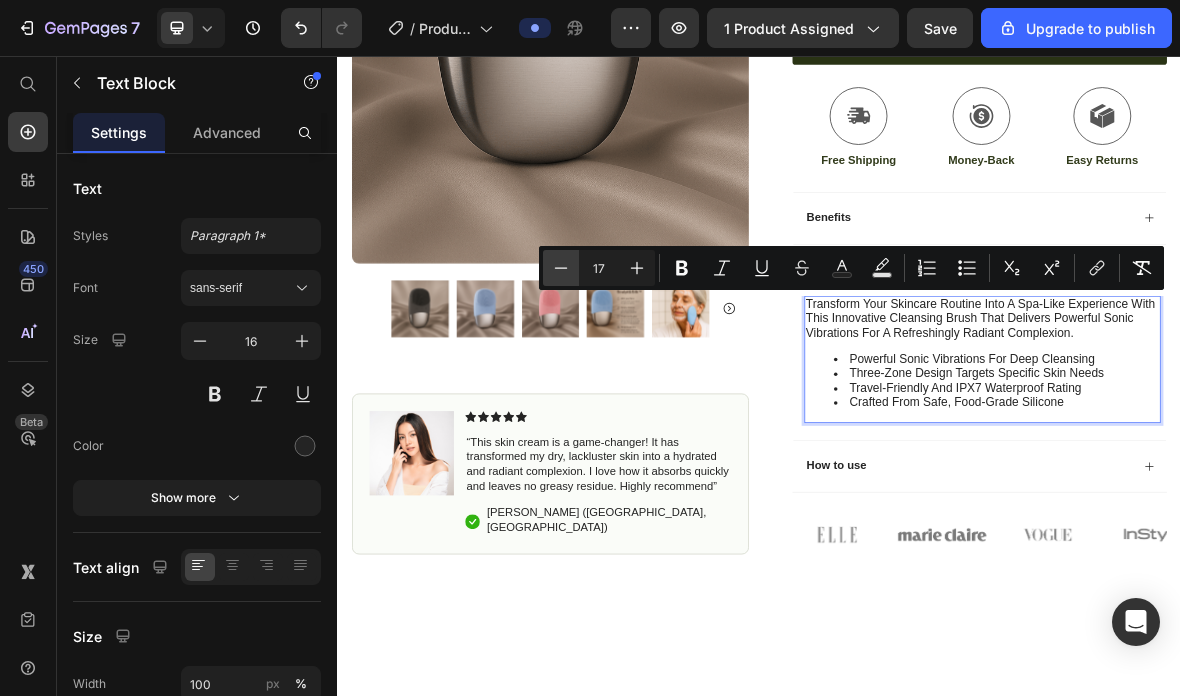 click 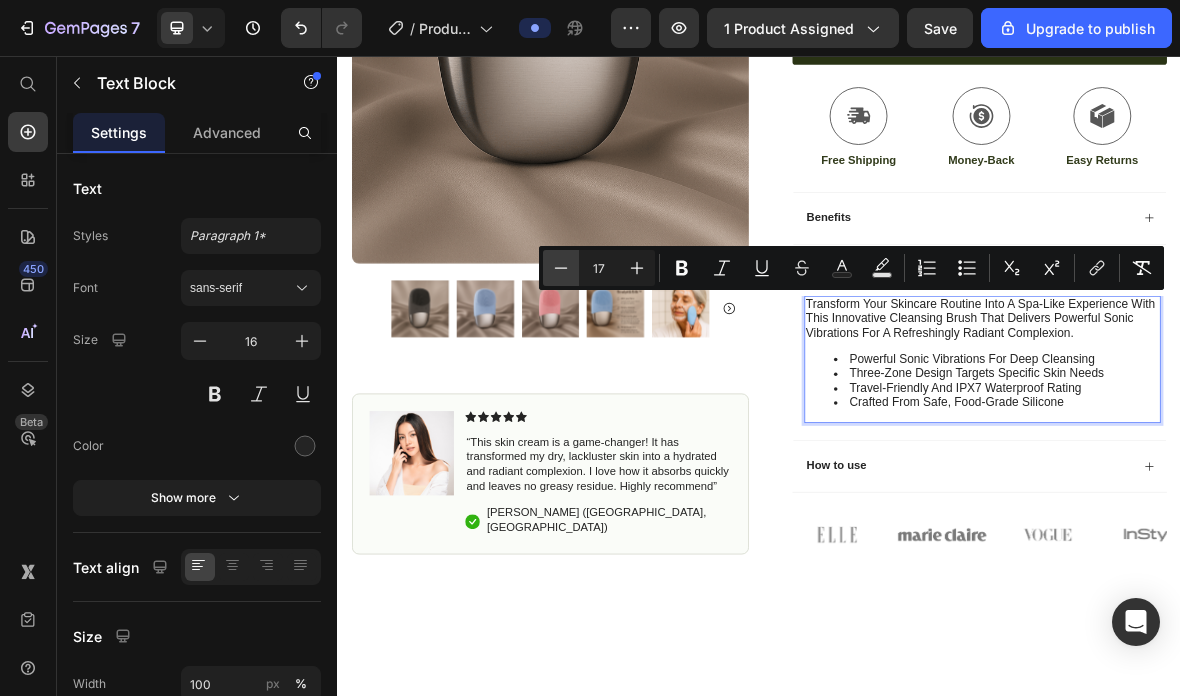 type on "16" 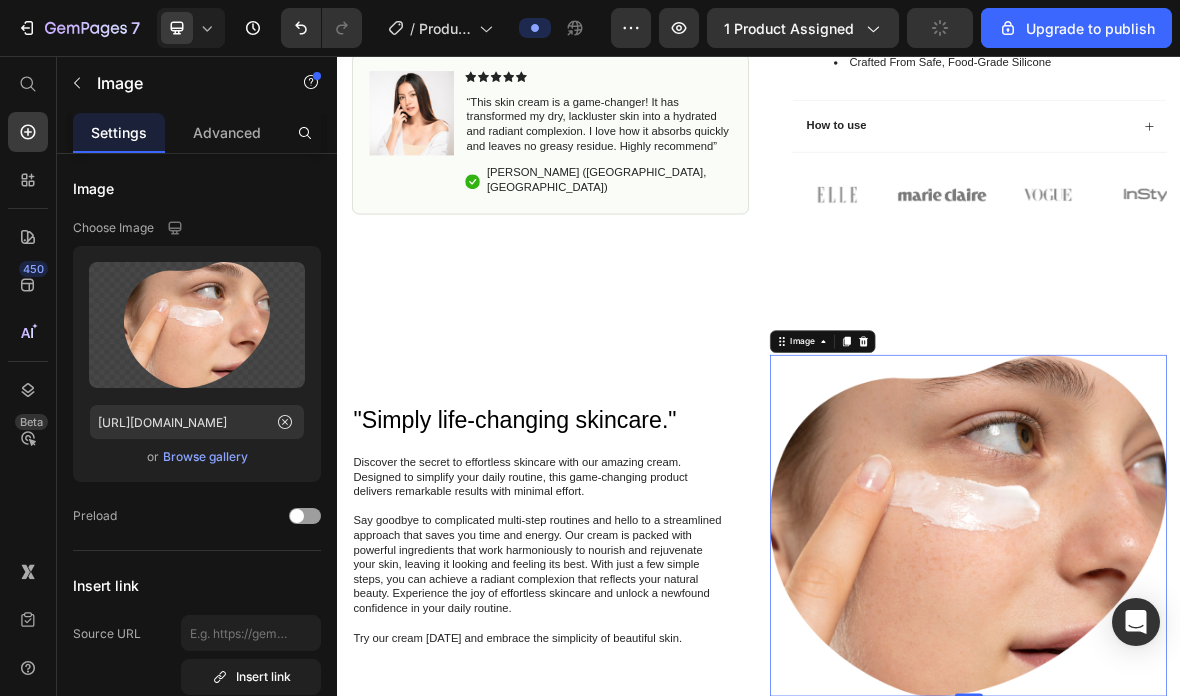 scroll, scrollTop: 1377, scrollLeft: 0, axis: vertical 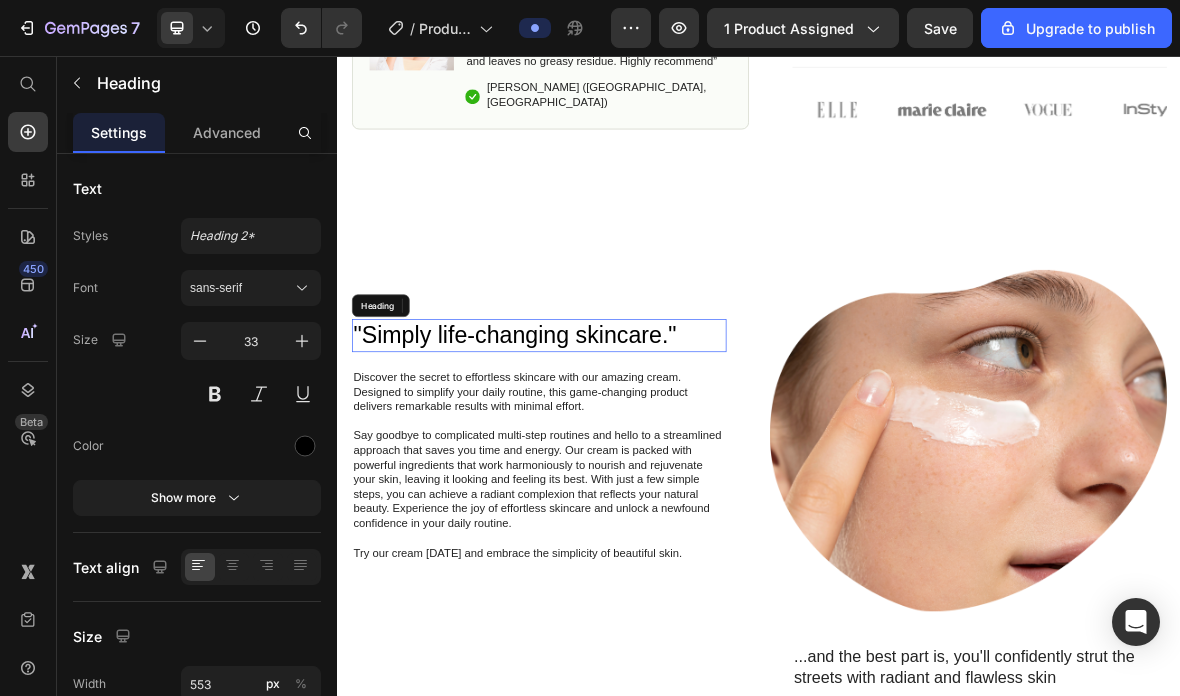 click on ""Simply life-changing skincare."" at bounding box center [623, 453] 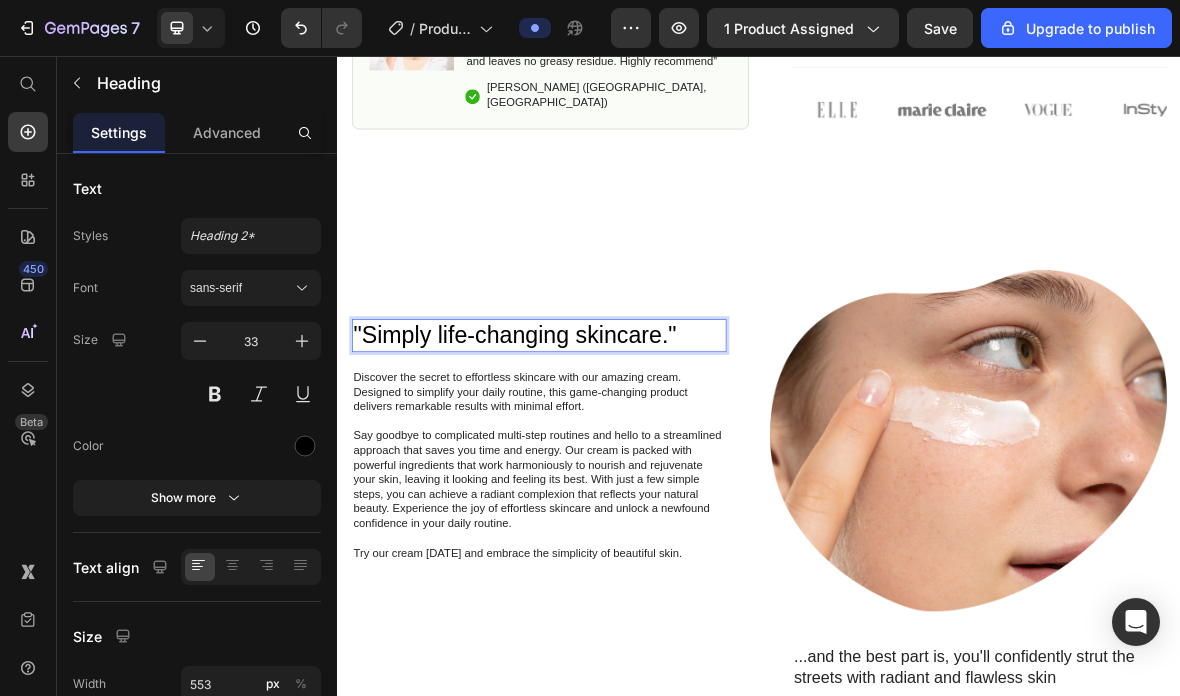 click on ""Simply life-changing skincare."" at bounding box center (623, 453) 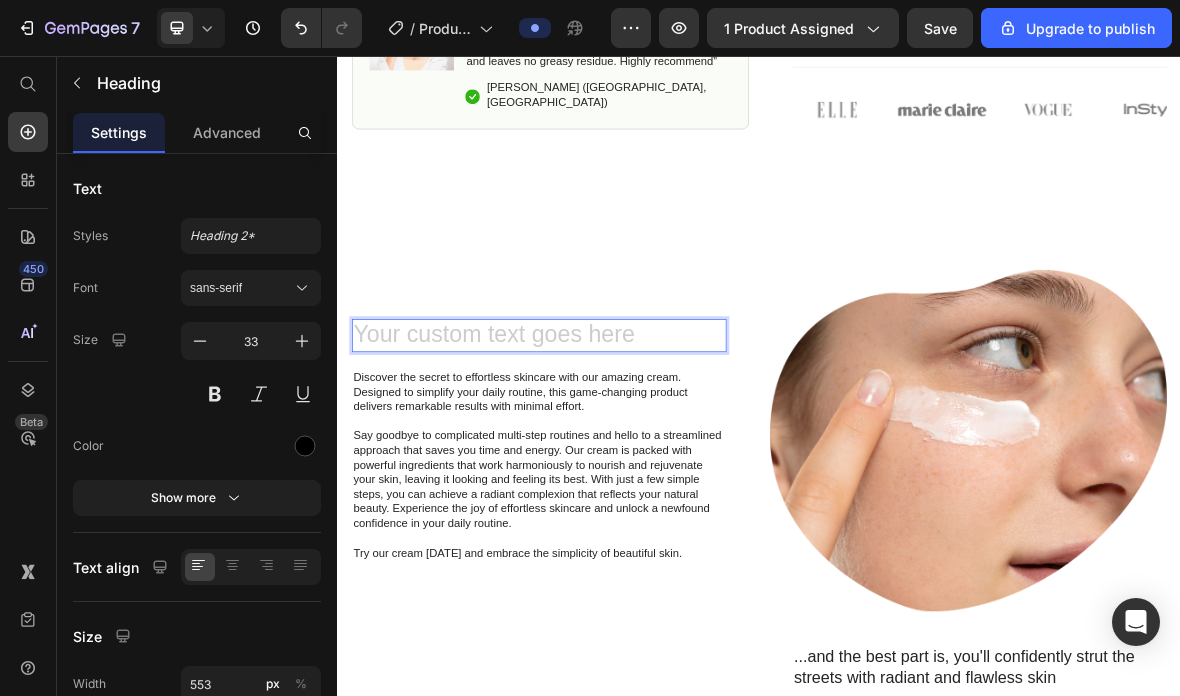 click at bounding box center (623, 453) 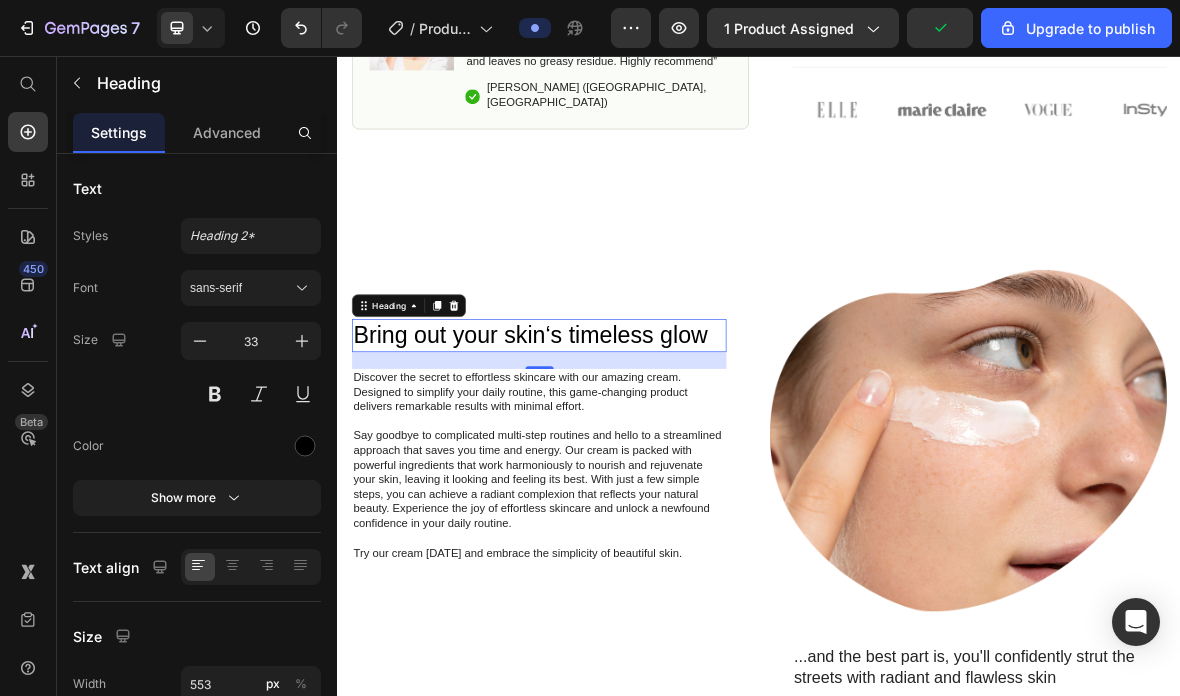 click on "Discover the secret to effortless skincare with our amazing cream. Designed to simplify your daily routine, this game-changing product delivers remarkable results with minimal effort." at bounding box center (623, 534) 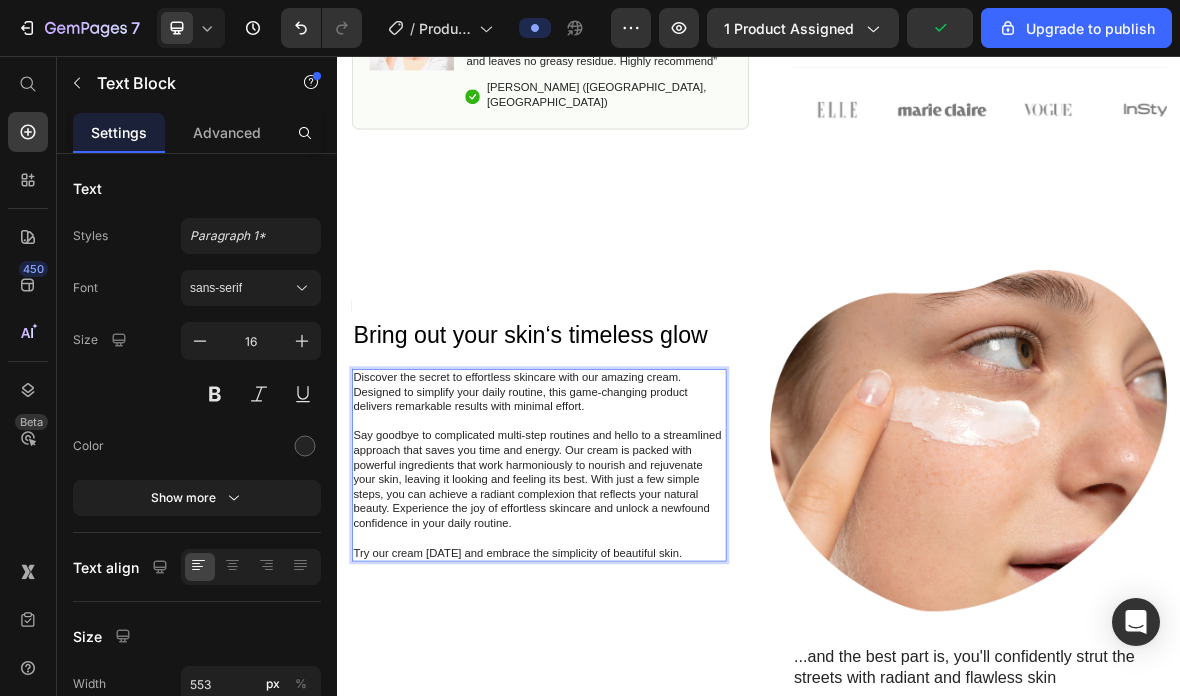 click on "Discover the secret to effortless skincare with our amazing cream. Designed to simplify your daily routine, this game-changing product delivers remarkable results with minimal effort." at bounding box center (623, 534) 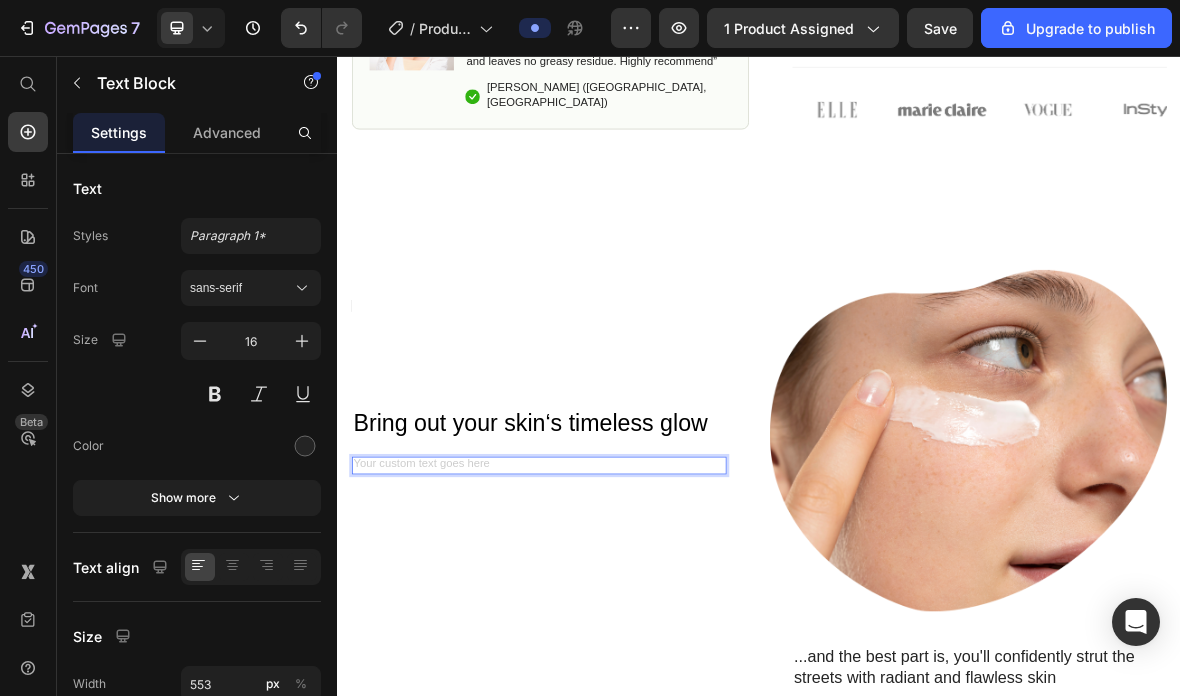 click at bounding box center (623, 638) 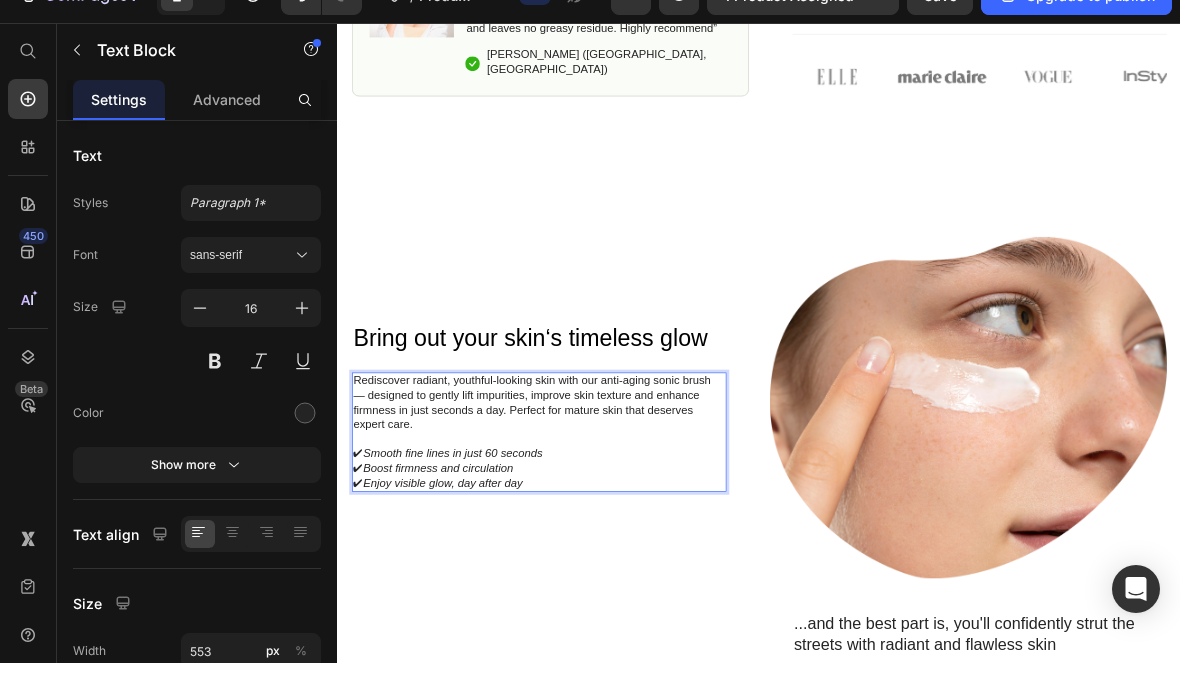 click on "Rediscover radiant, youthful-looking skin with our anti-aging sonic brush — designed to gently lift impurities, improve skin texture and enhance firmness in just seconds a day. Perfect for mature skin that deserves expert care." at bounding box center [623, 563] 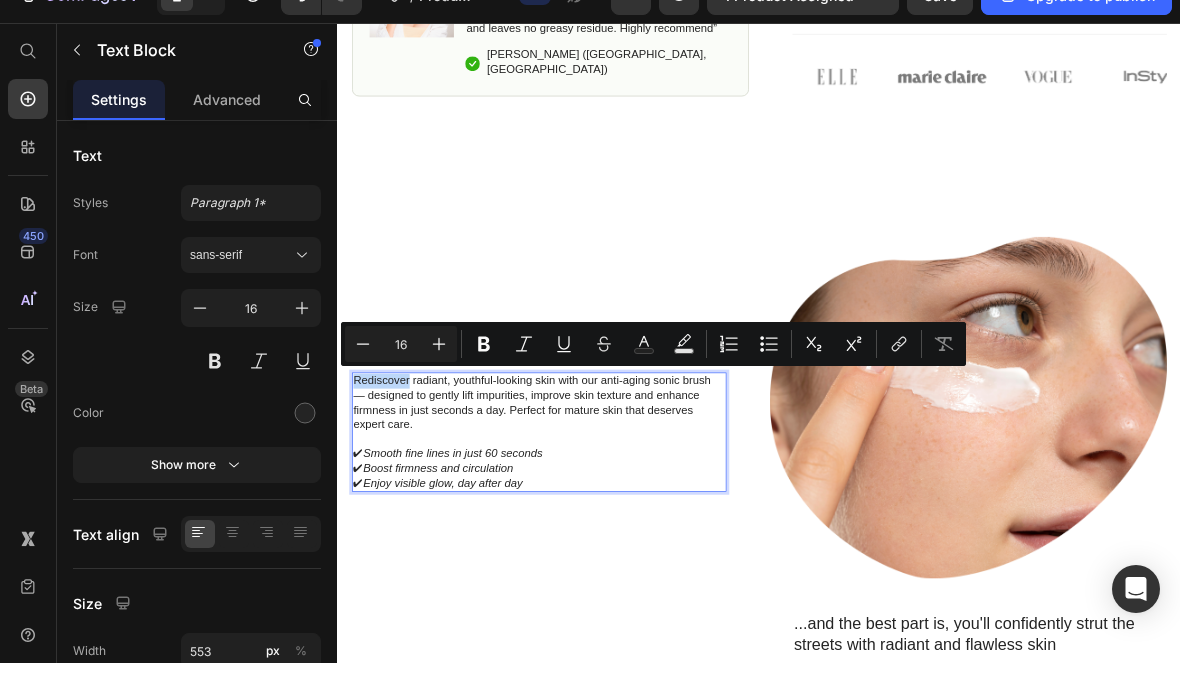 click on "Rediscover radiant, youthful-looking skin with our anti-aging sonic brush — designed to gently lift impurities, improve skin texture and enhance firmness in just seconds a day. Perfect for mature skin that deserves expert care." at bounding box center (623, 563) 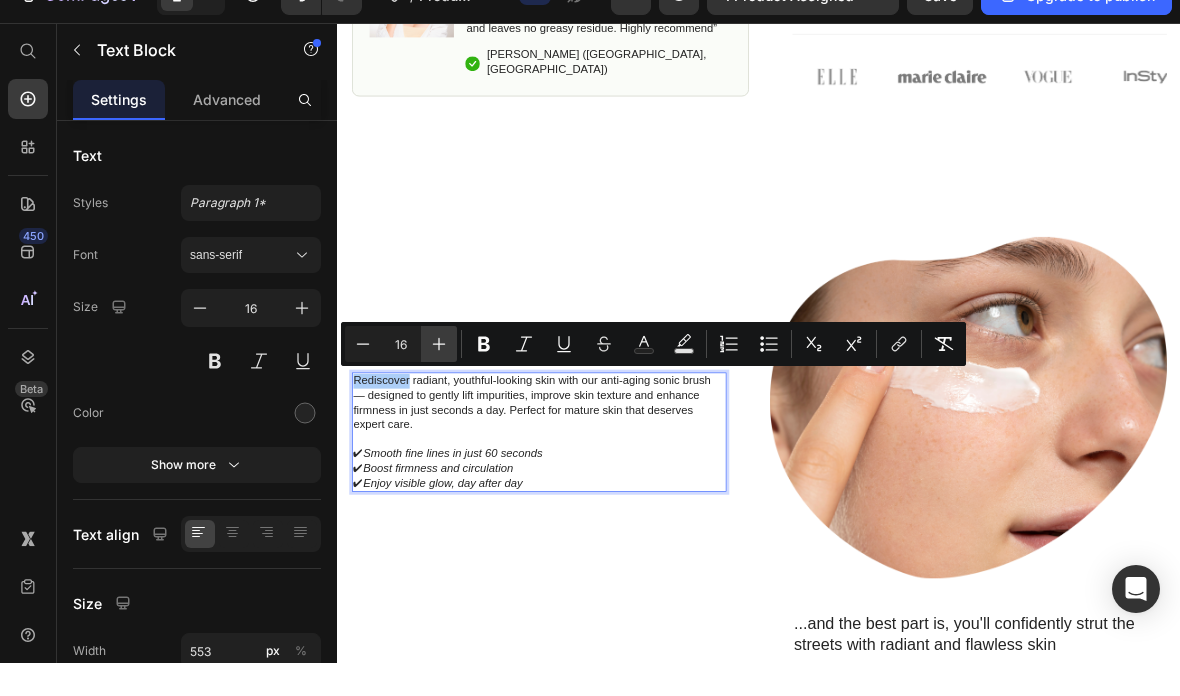 scroll, scrollTop: 33, scrollLeft: 0, axis: vertical 